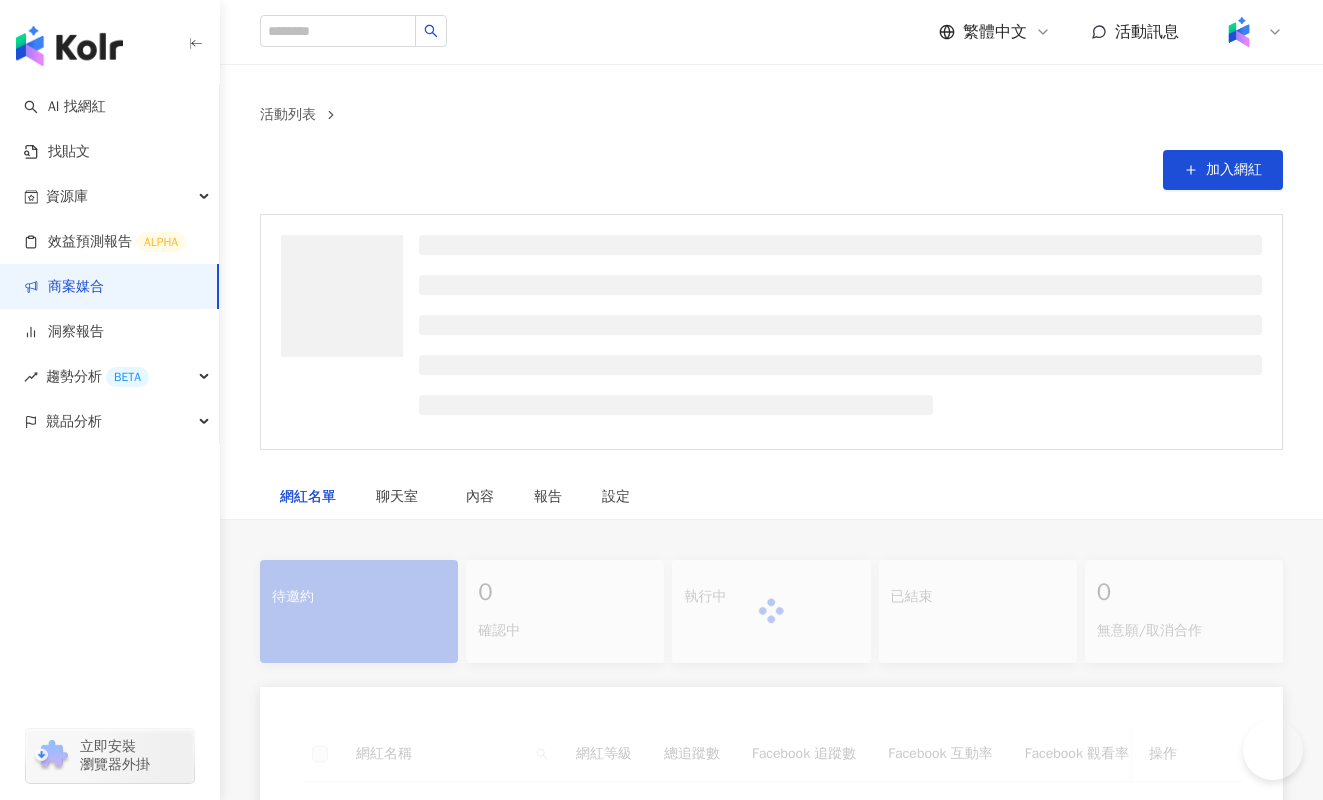 scroll, scrollTop: 0, scrollLeft: 0, axis: both 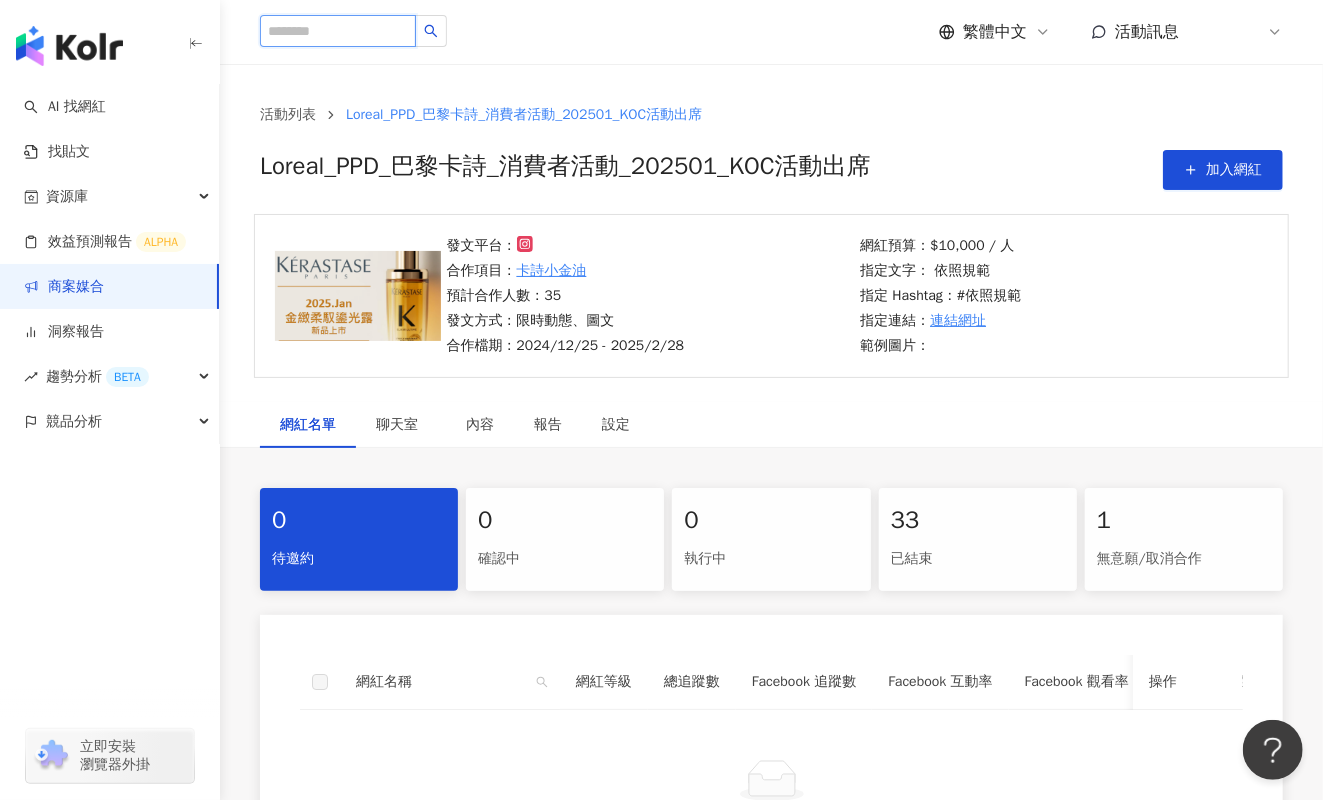 click at bounding box center [338, 31] 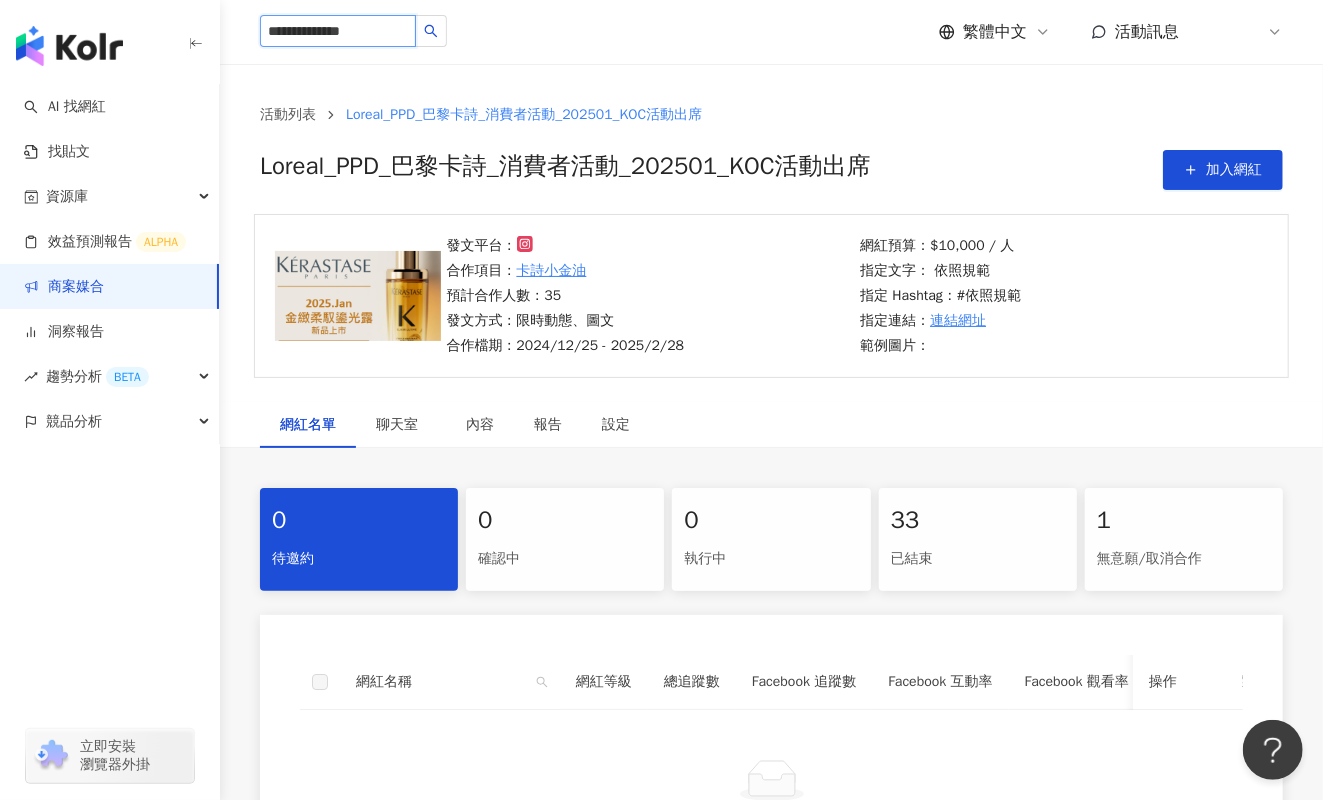 type on "**********" 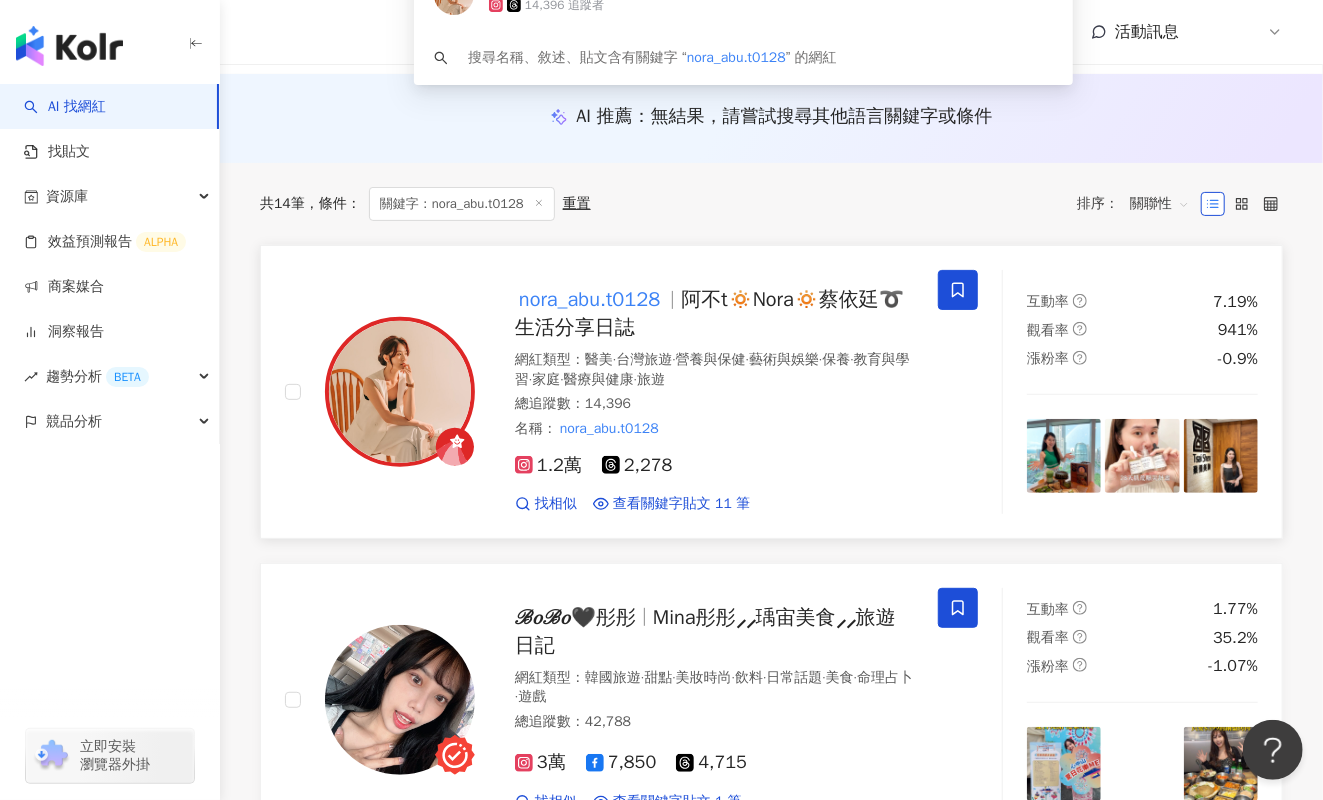scroll, scrollTop: 236, scrollLeft: 0, axis: vertical 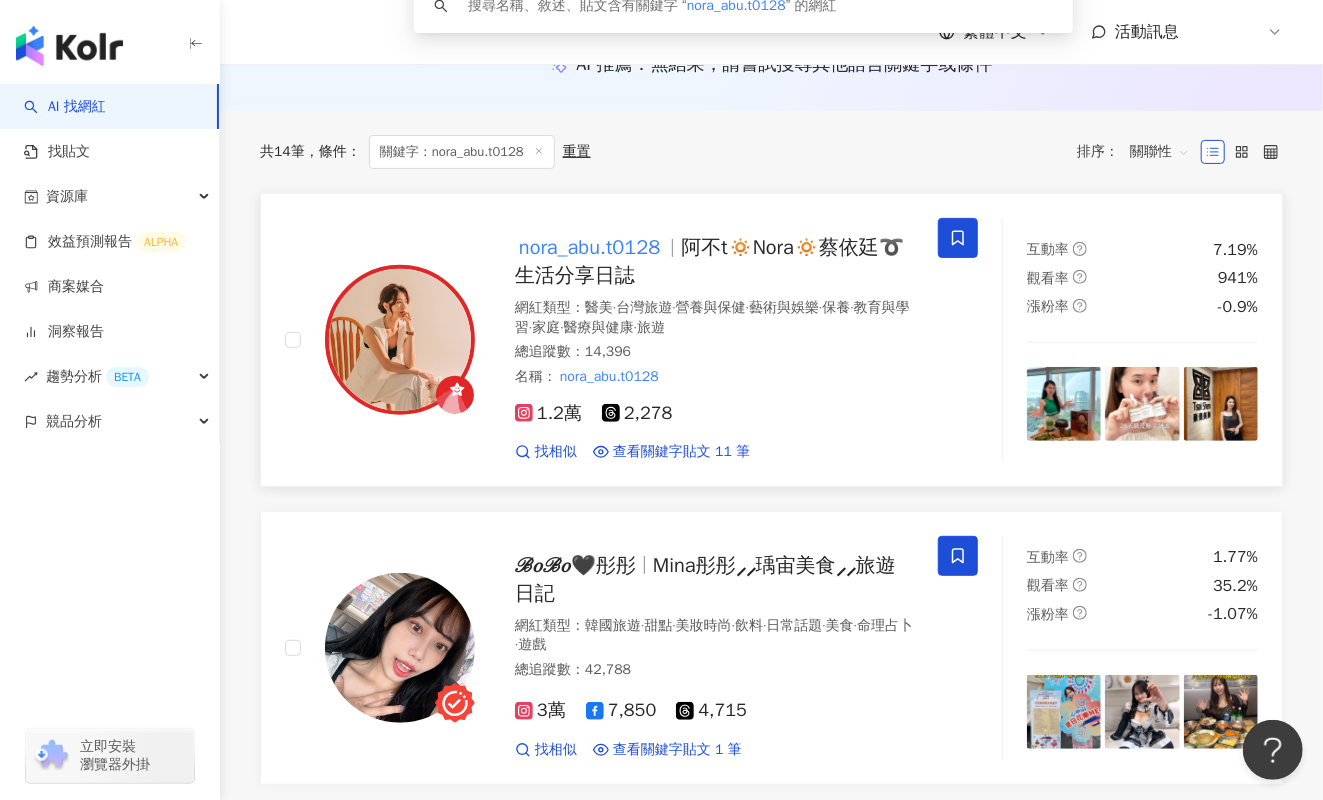 click on "nora_abu.t0128" at bounding box center (589, 247) 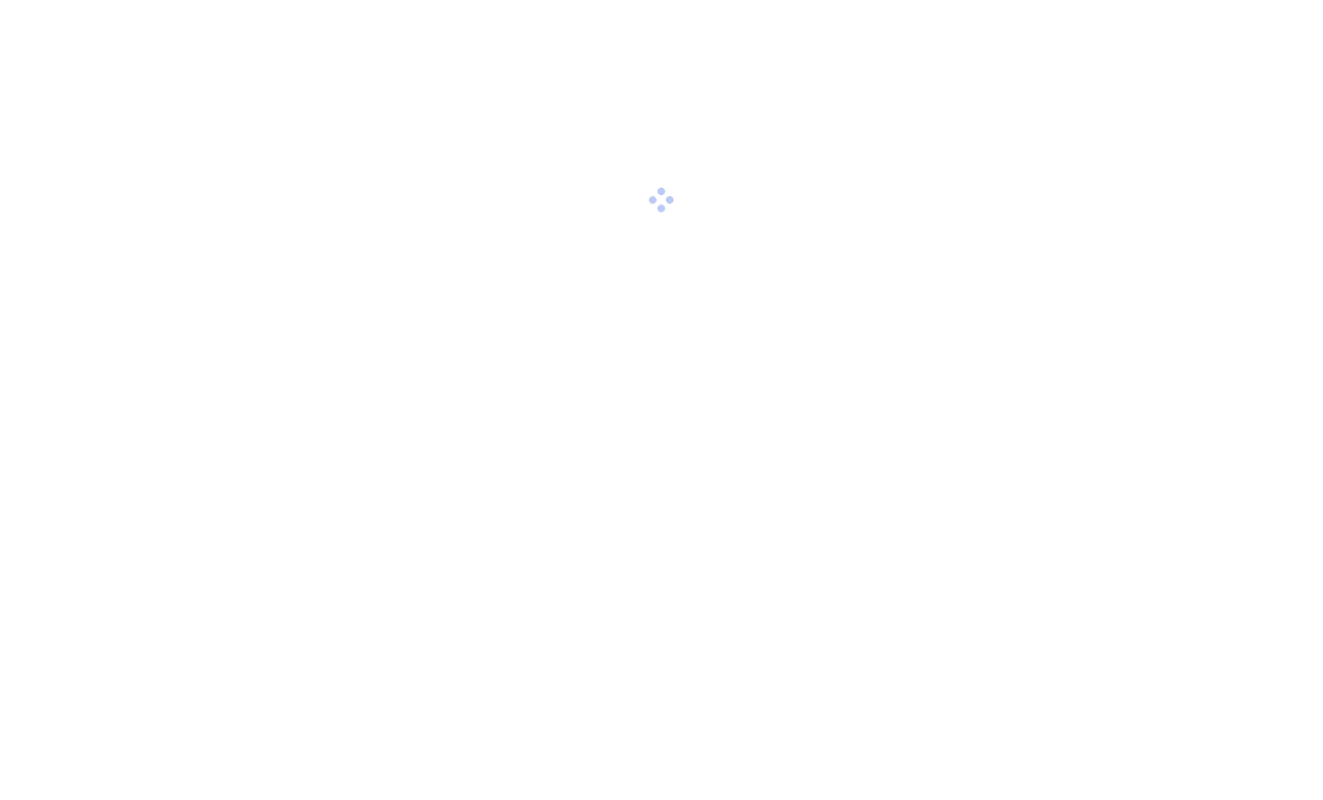 scroll, scrollTop: 0, scrollLeft: 0, axis: both 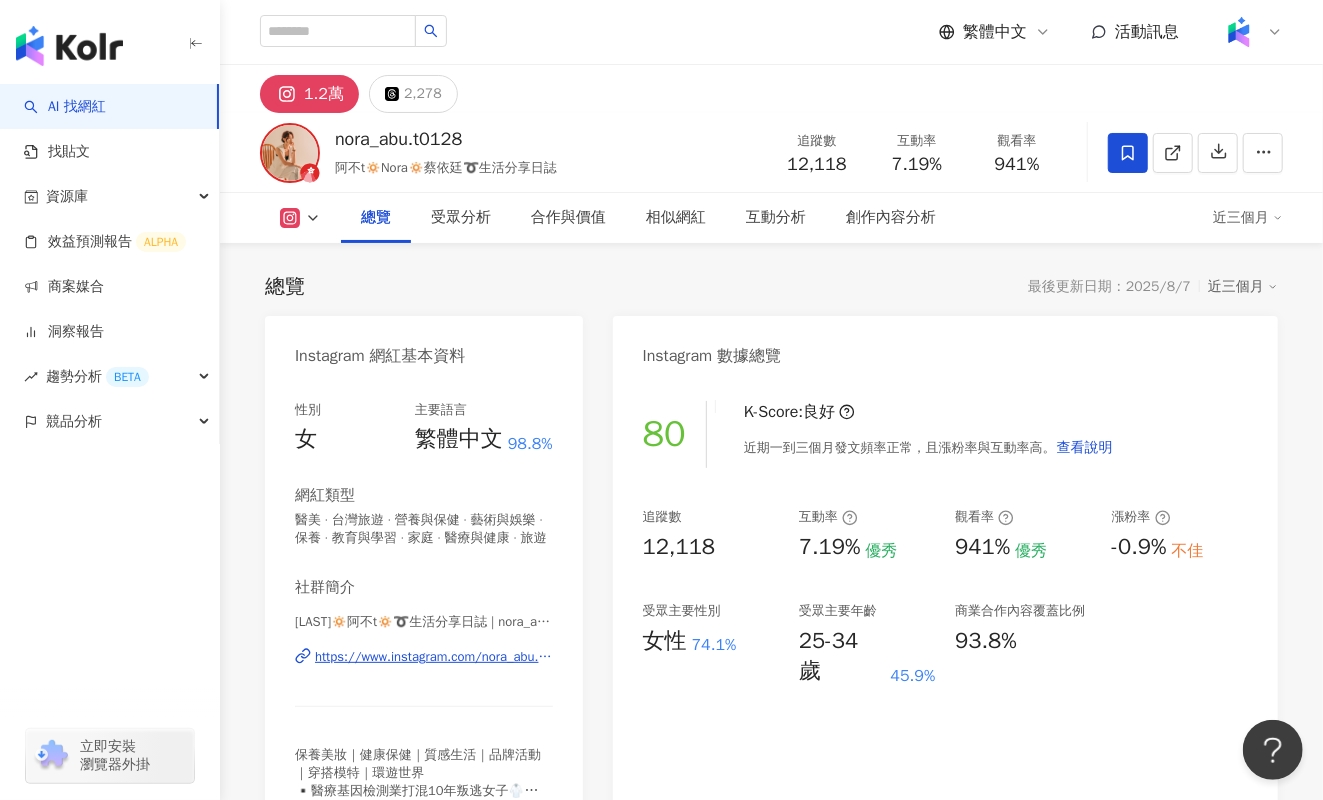 drag, startPoint x: 798, startPoint y: 165, endPoint x: 839, endPoint y: 165, distance: 41 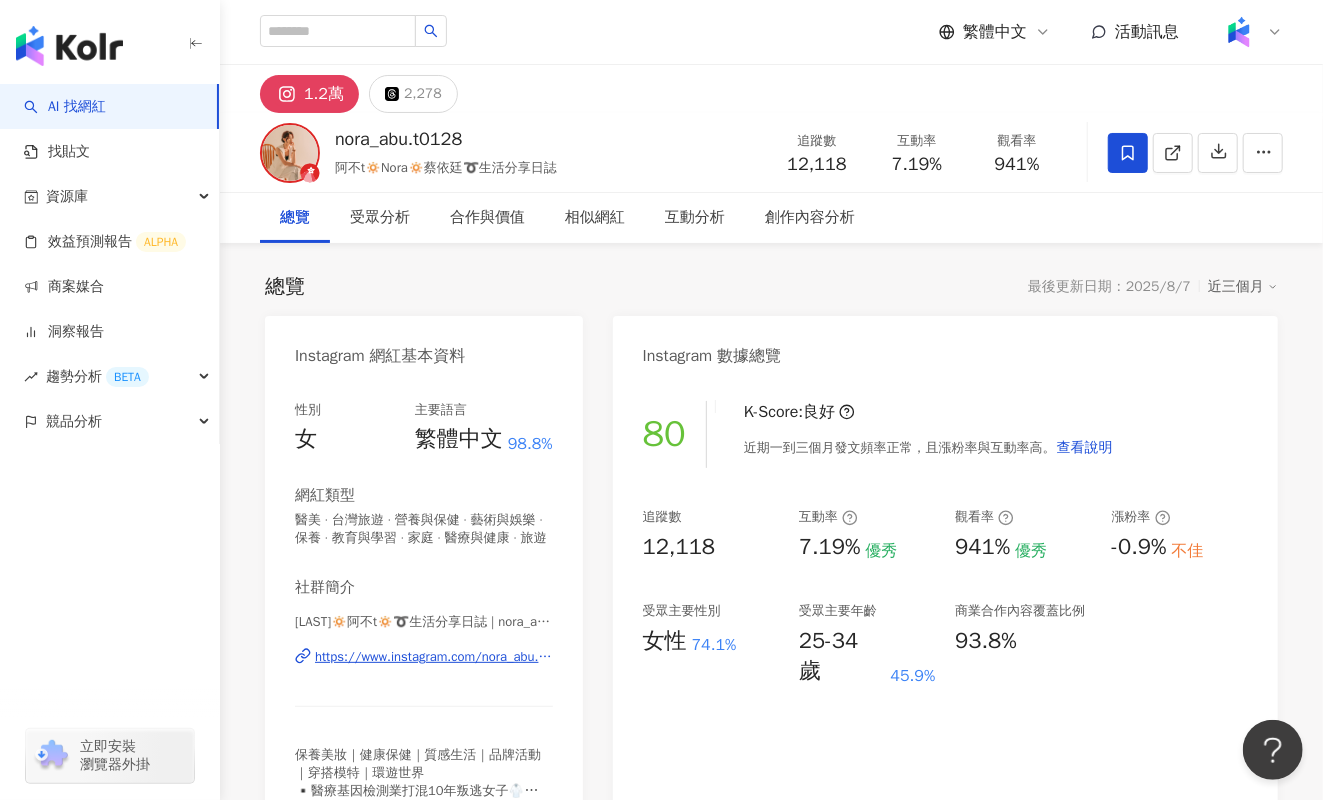 click on "12,118" at bounding box center [816, 164] 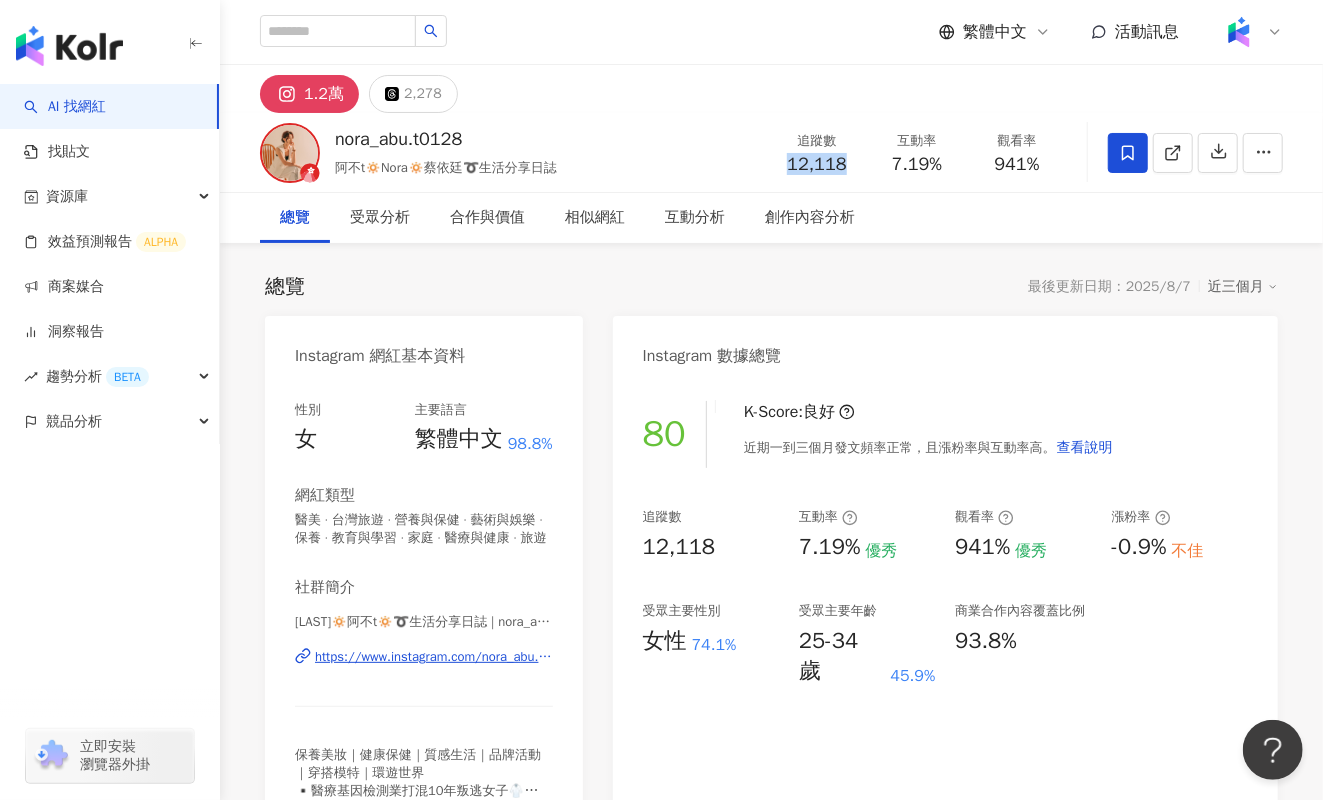 drag, startPoint x: 787, startPoint y: 165, endPoint x: 854, endPoint y: 165, distance: 67 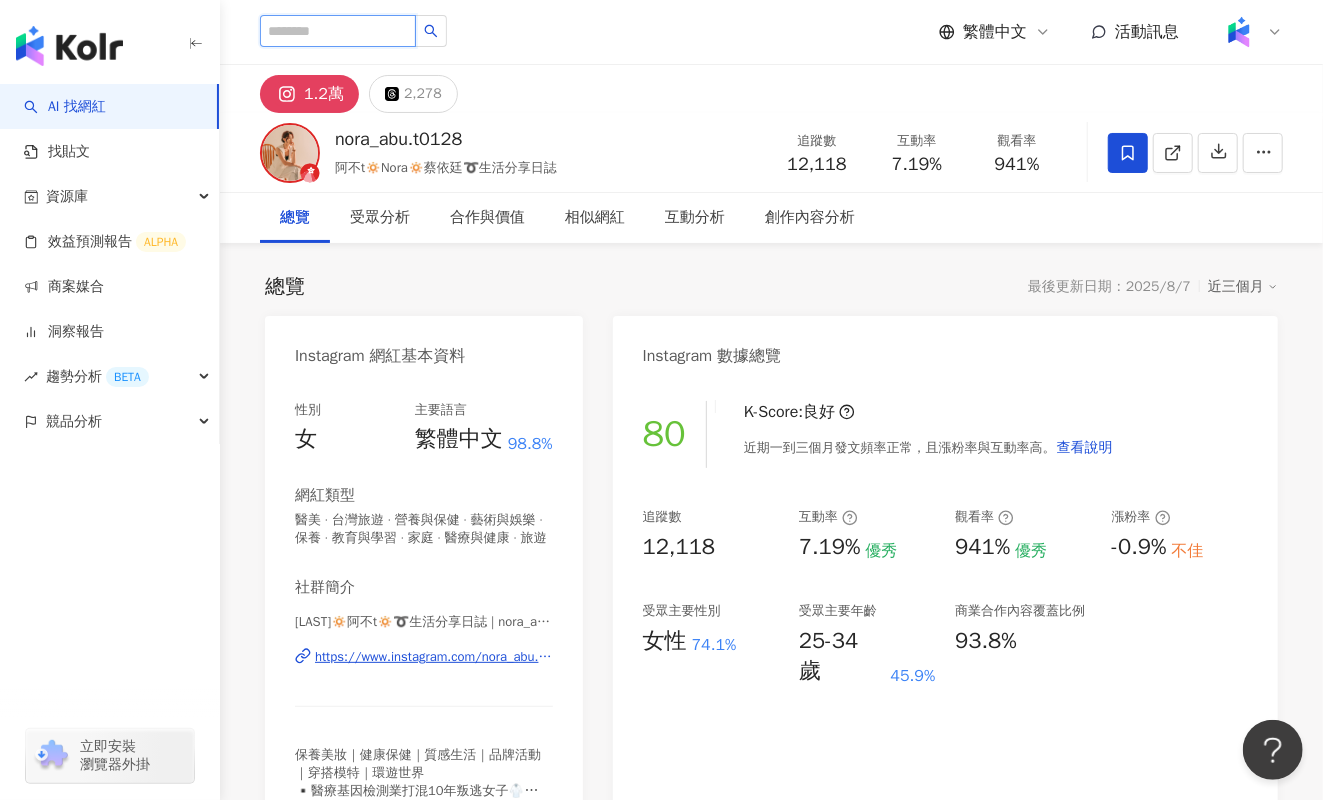 click at bounding box center [338, 31] 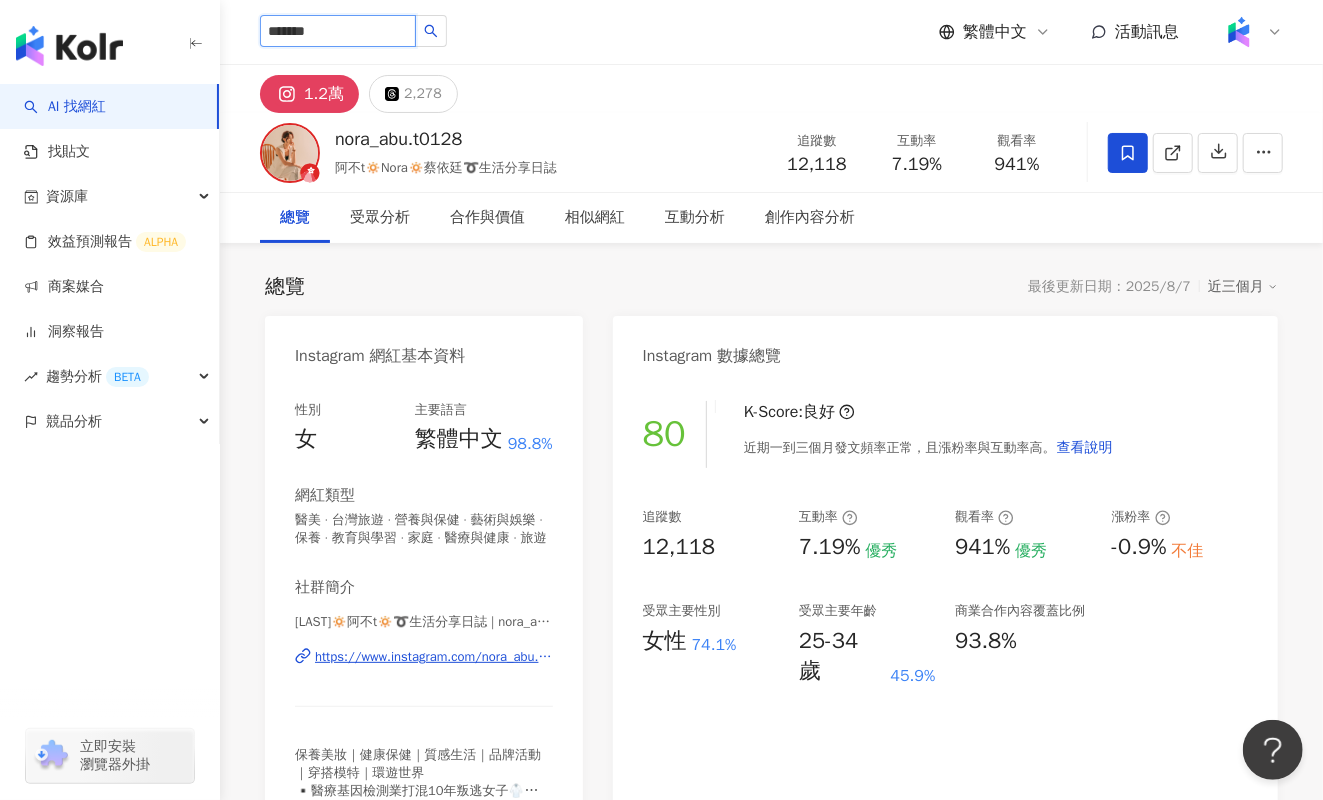 type on "*******" 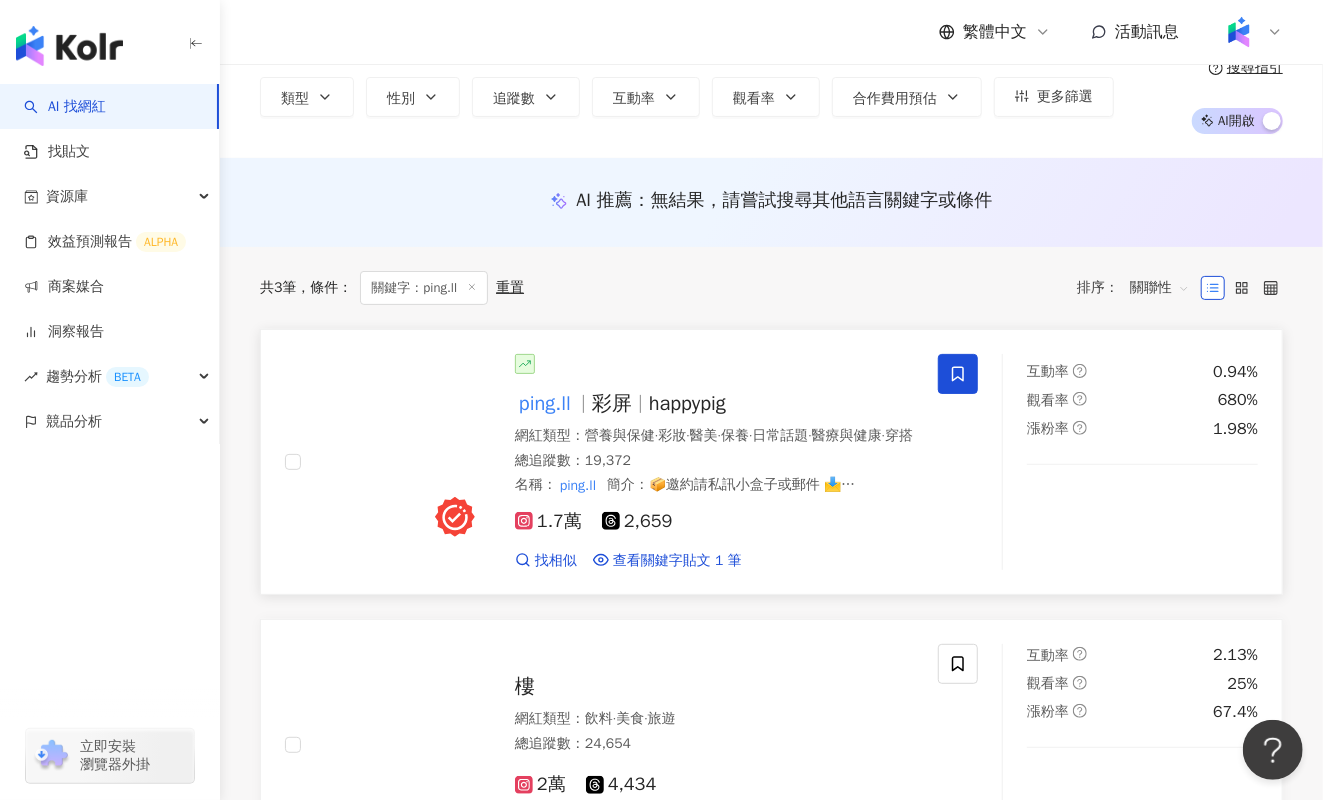 scroll, scrollTop: 153, scrollLeft: 0, axis: vertical 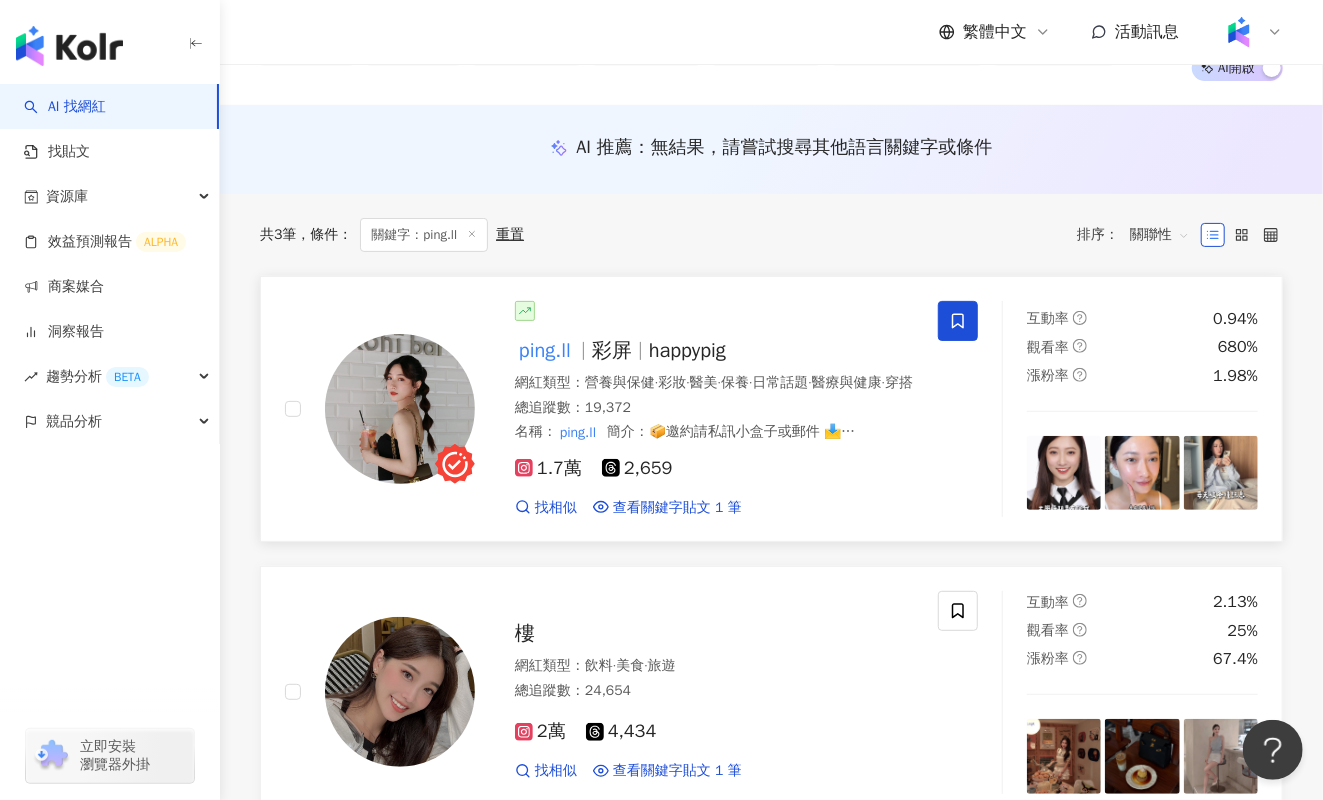 click on "ping.ll" at bounding box center (553, 350) 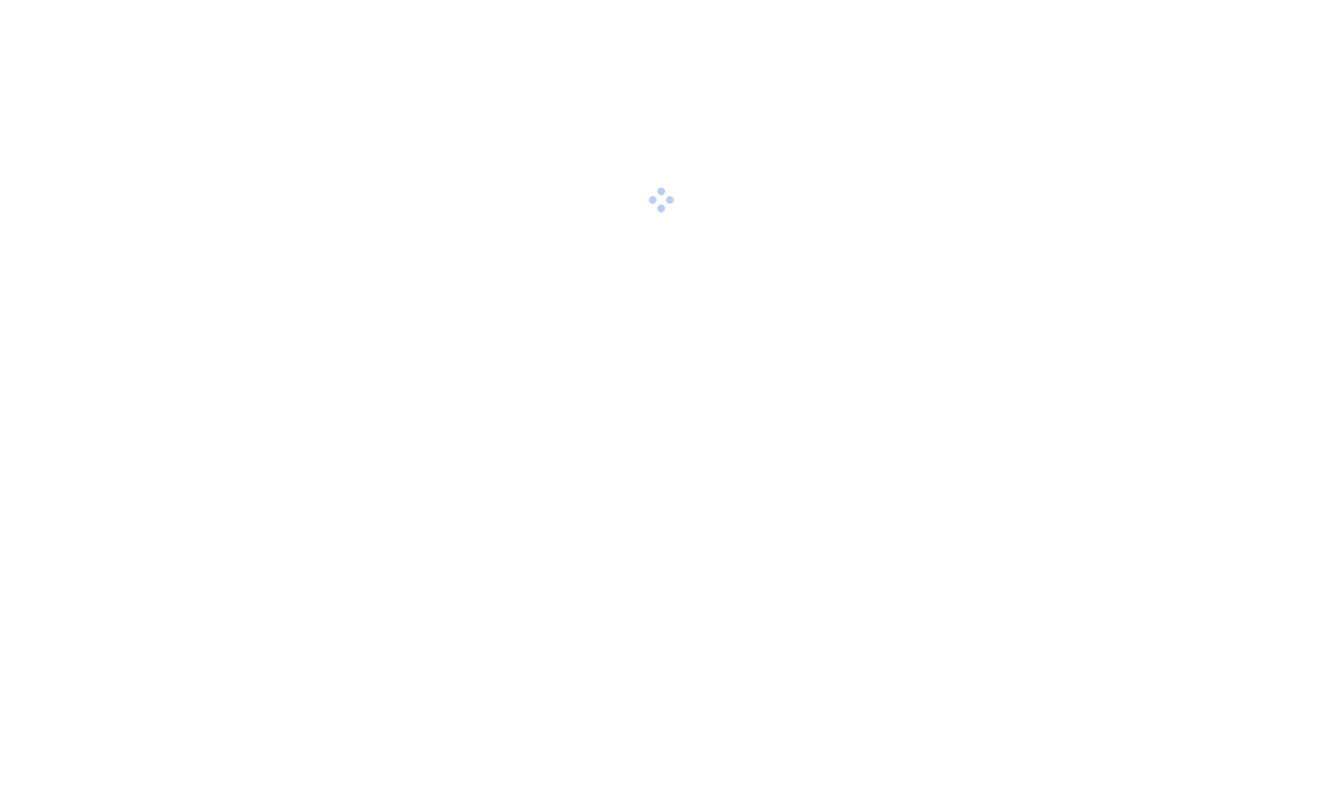 scroll, scrollTop: 0, scrollLeft: 0, axis: both 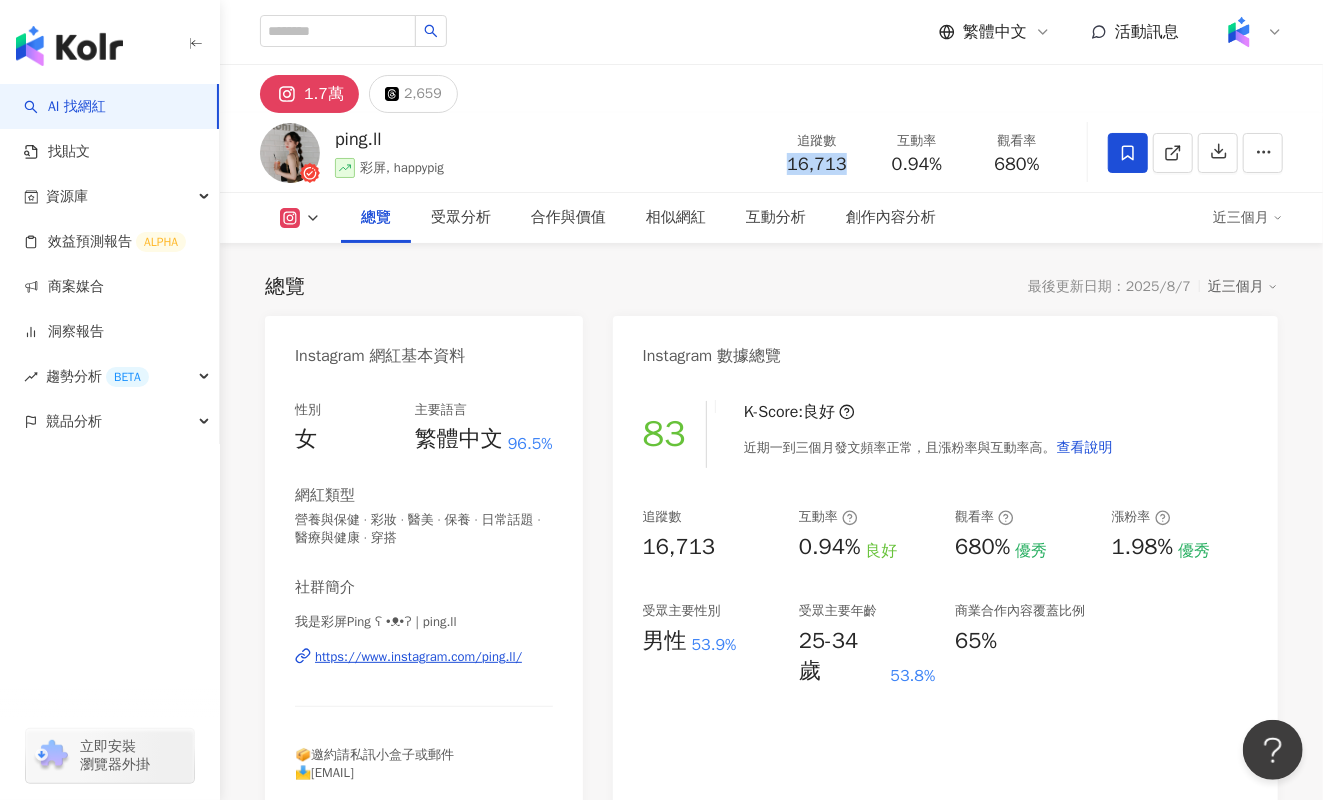 drag, startPoint x: 825, startPoint y: 159, endPoint x: 849, endPoint y: 160, distance: 24.020824 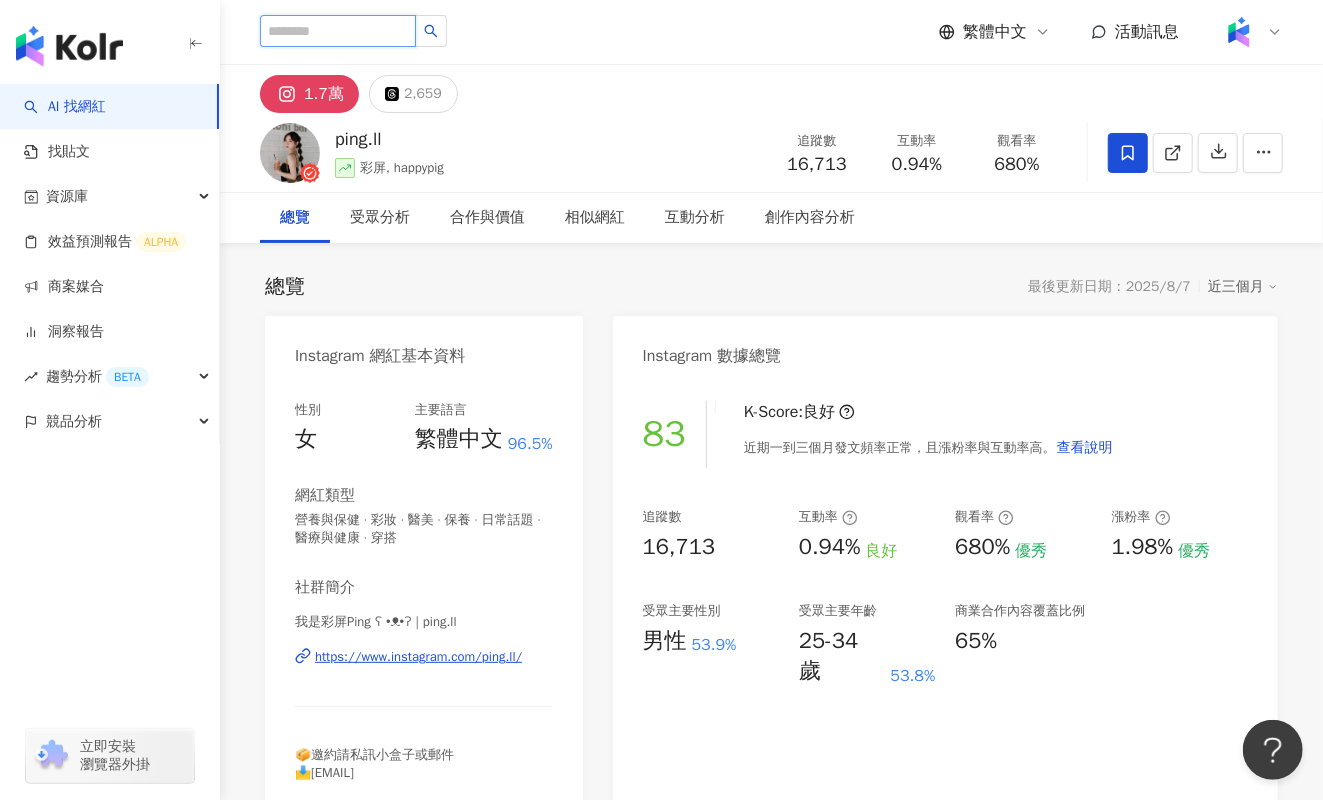 click at bounding box center [338, 31] 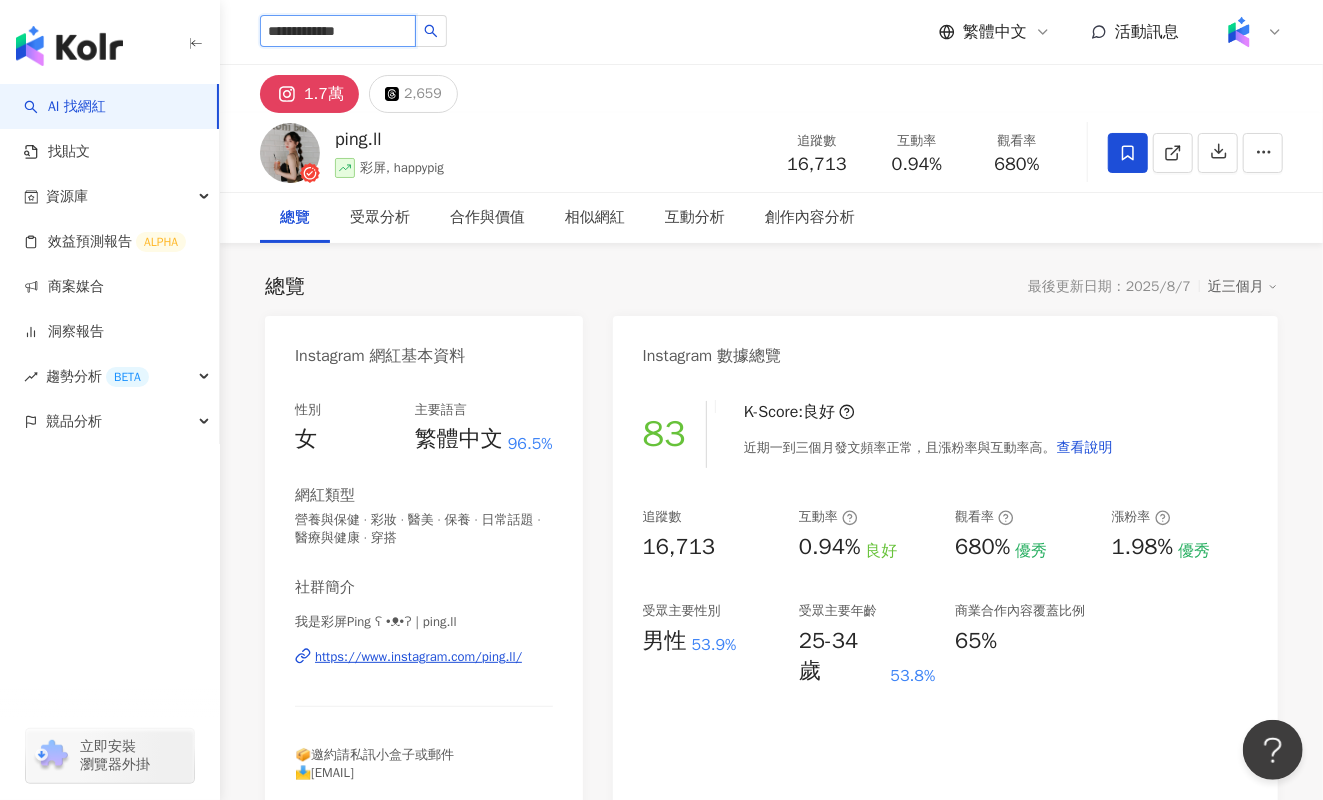 type on "**********" 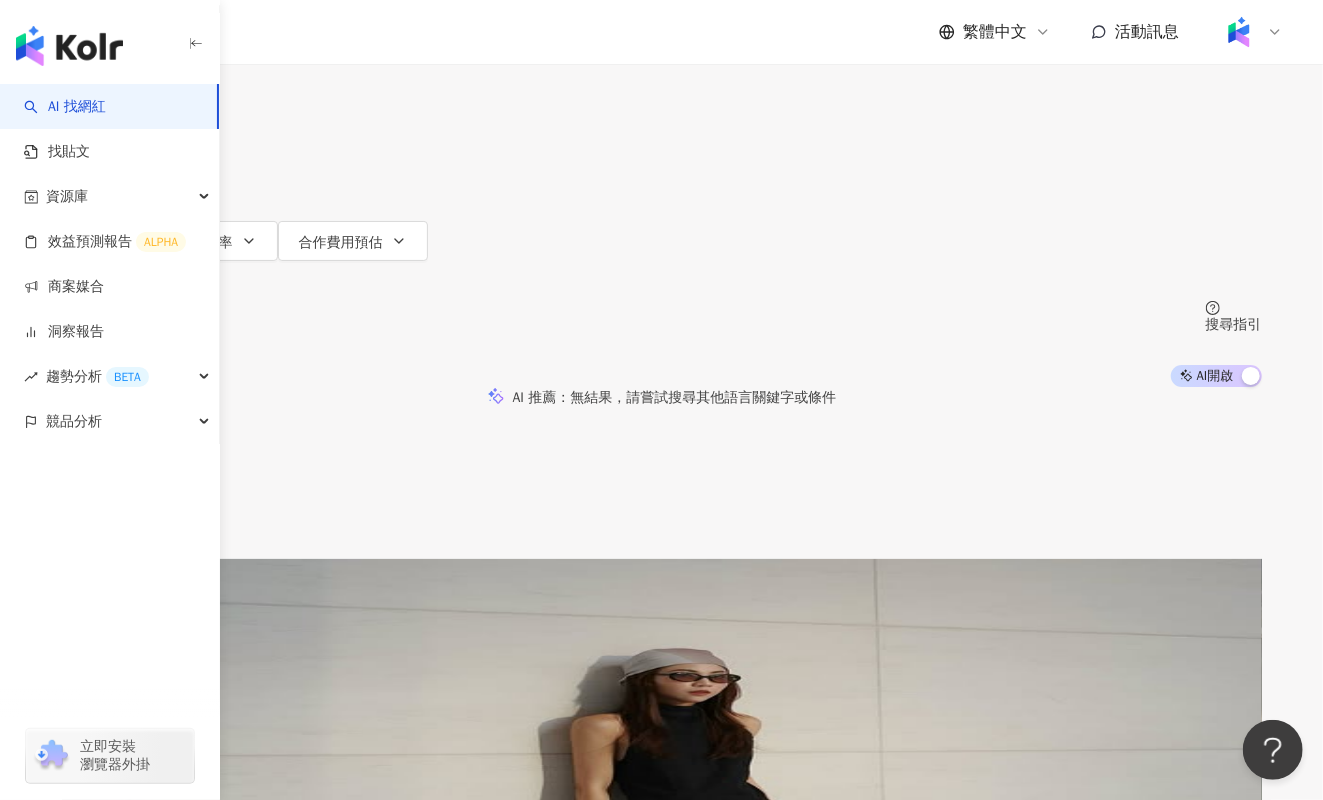 scroll, scrollTop: 61, scrollLeft: 0, axis: vertical 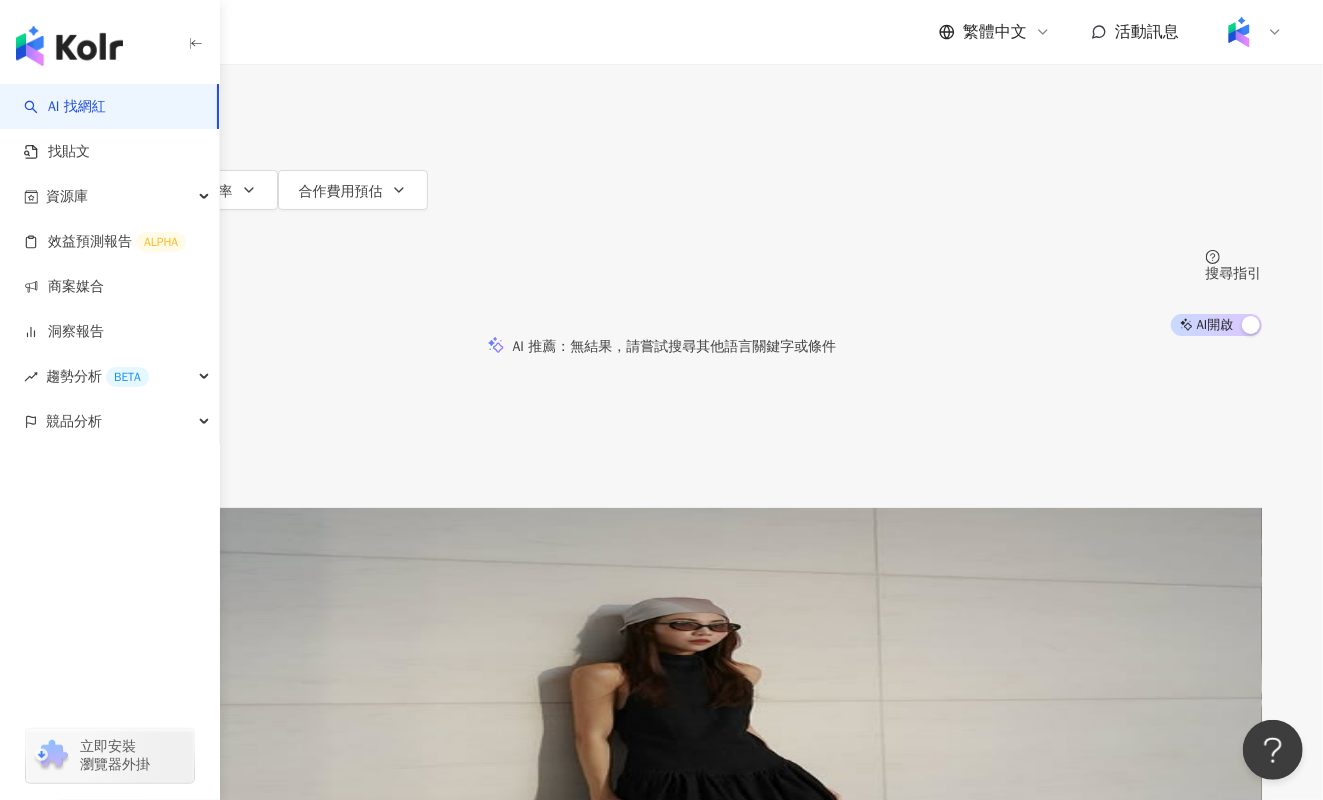 click on "ooliverchiang" at bounding box center (207, 685) 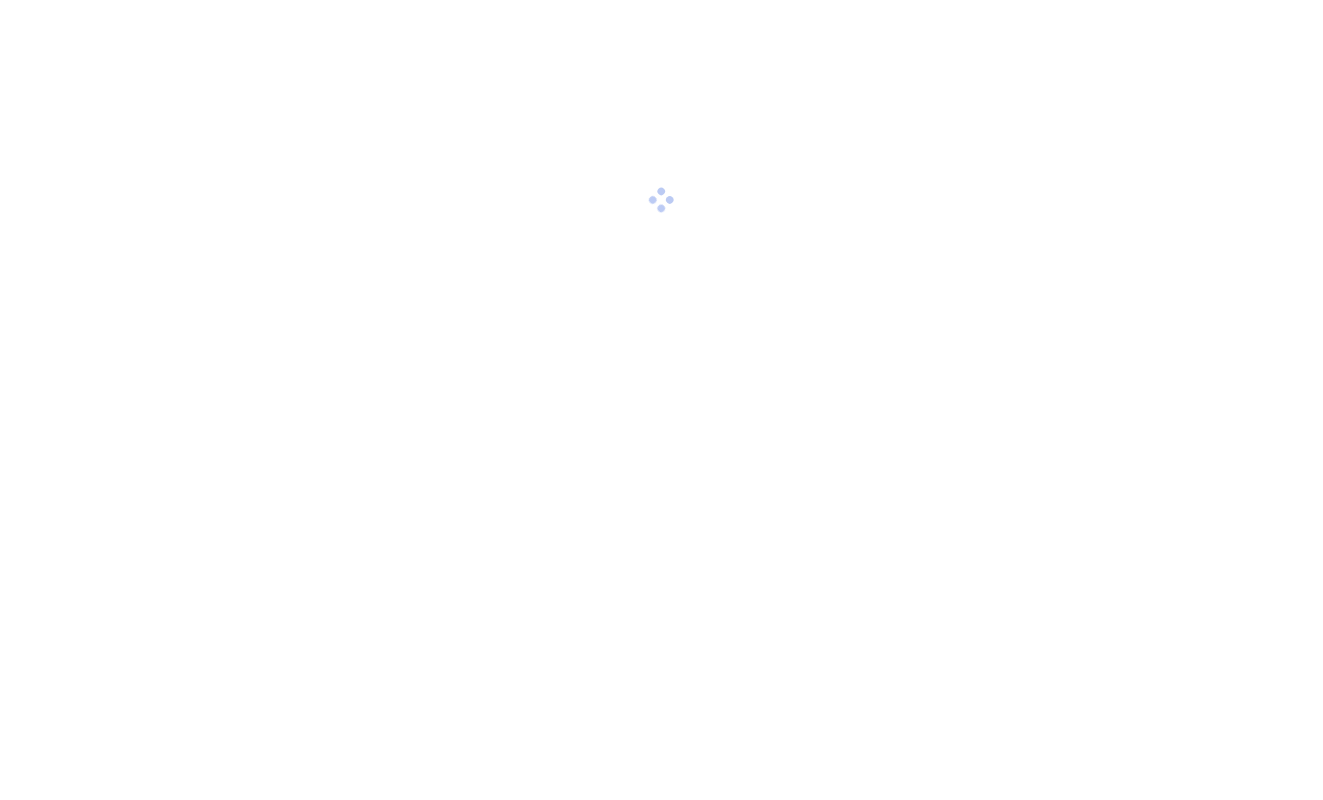 scroll, scrollTop: 0, scrollLeft: 0, axis: both 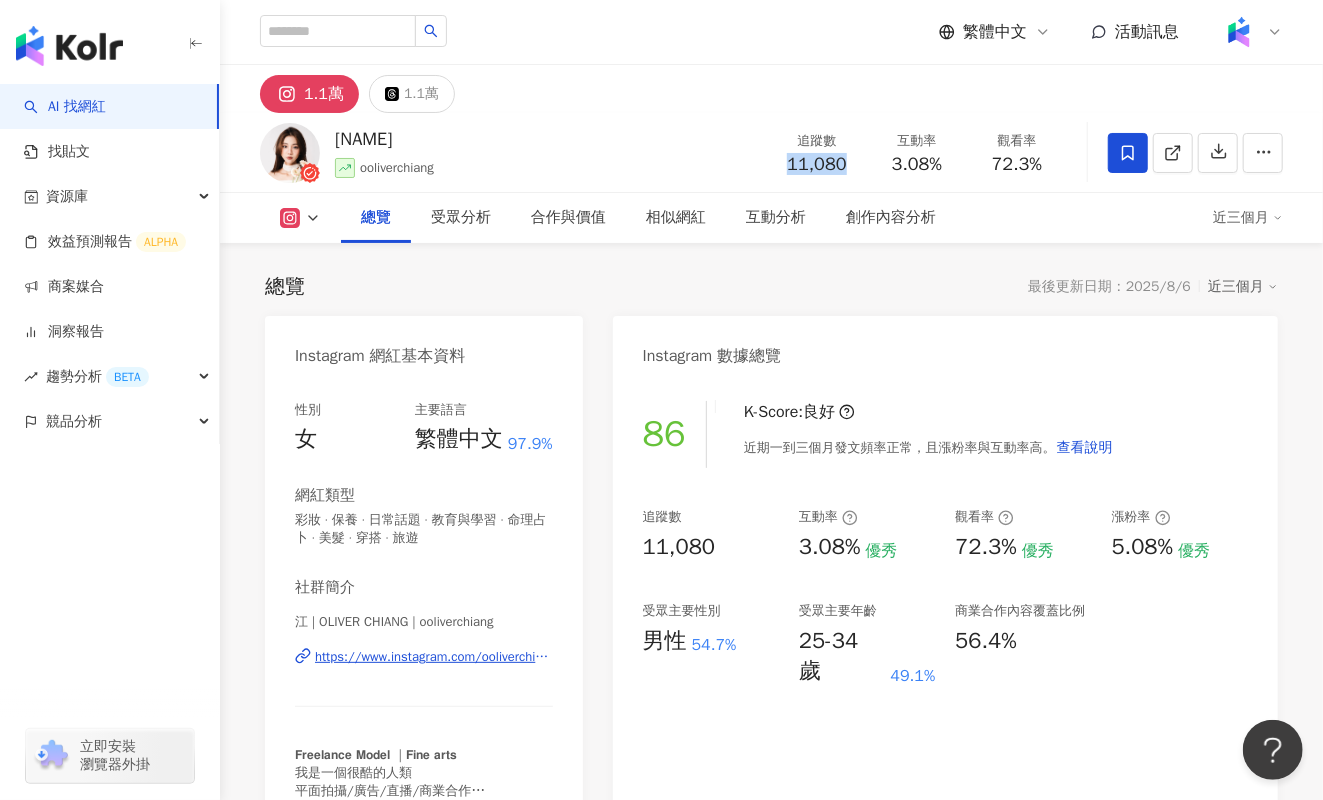 drag, startPoint x: 836, startPoint y: 165, endPoint x: 849, endPoint y: 164, distance: 13.038404 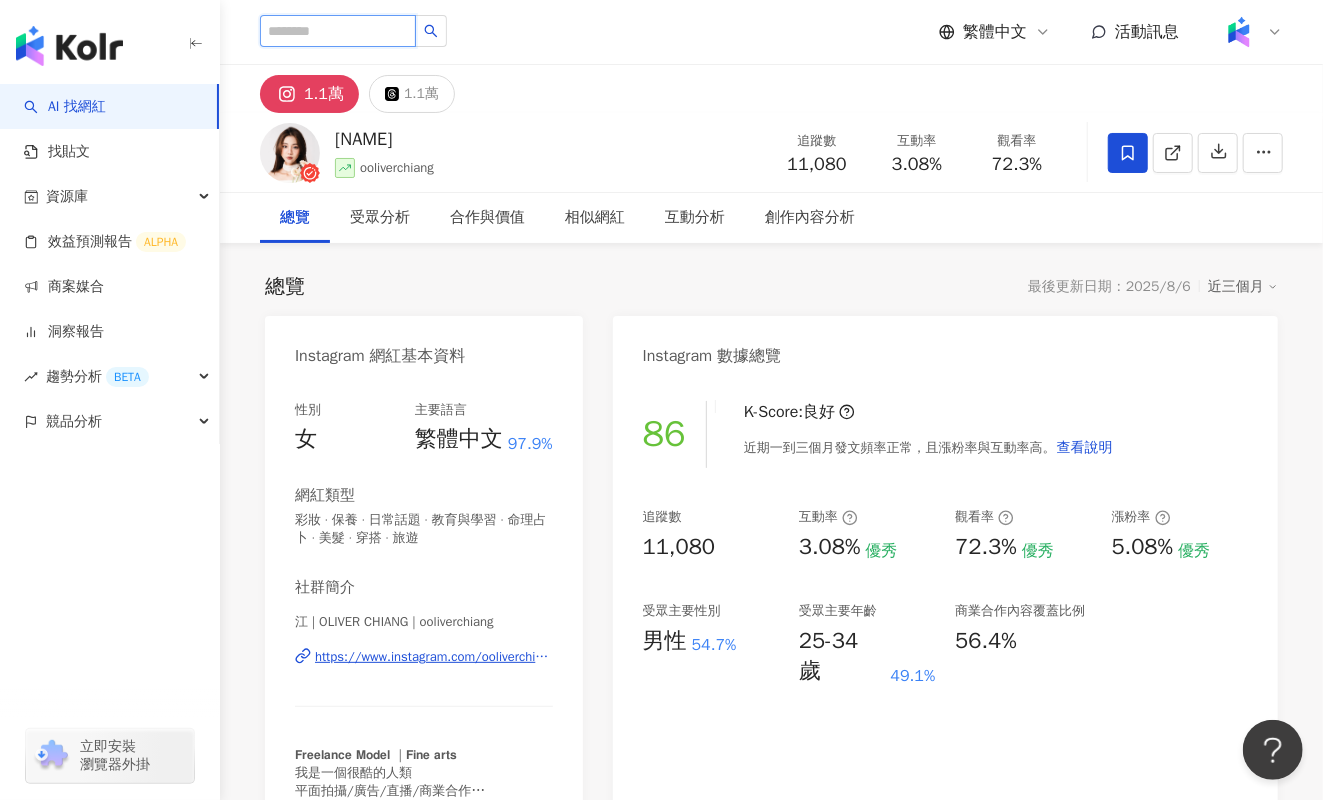 click at bounding box center (338, 31) 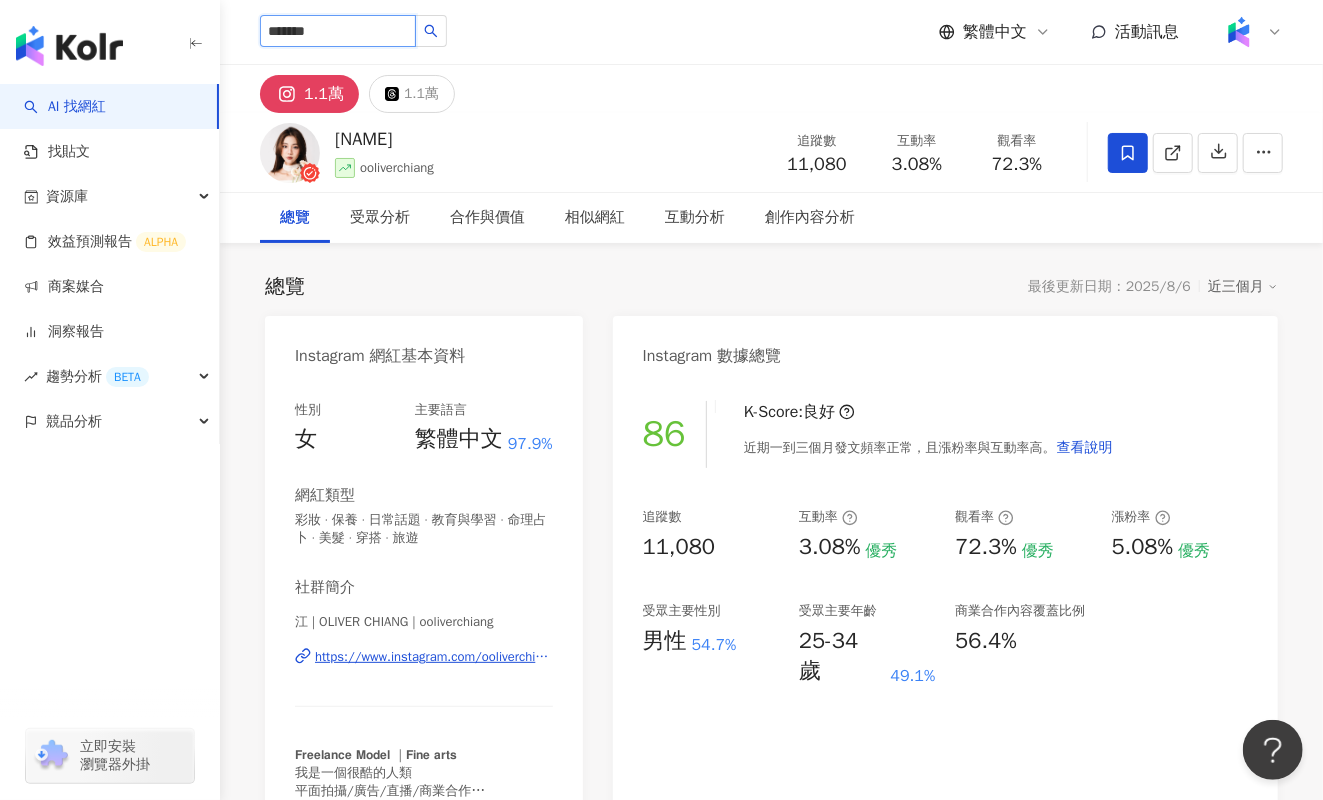 type on "*******" 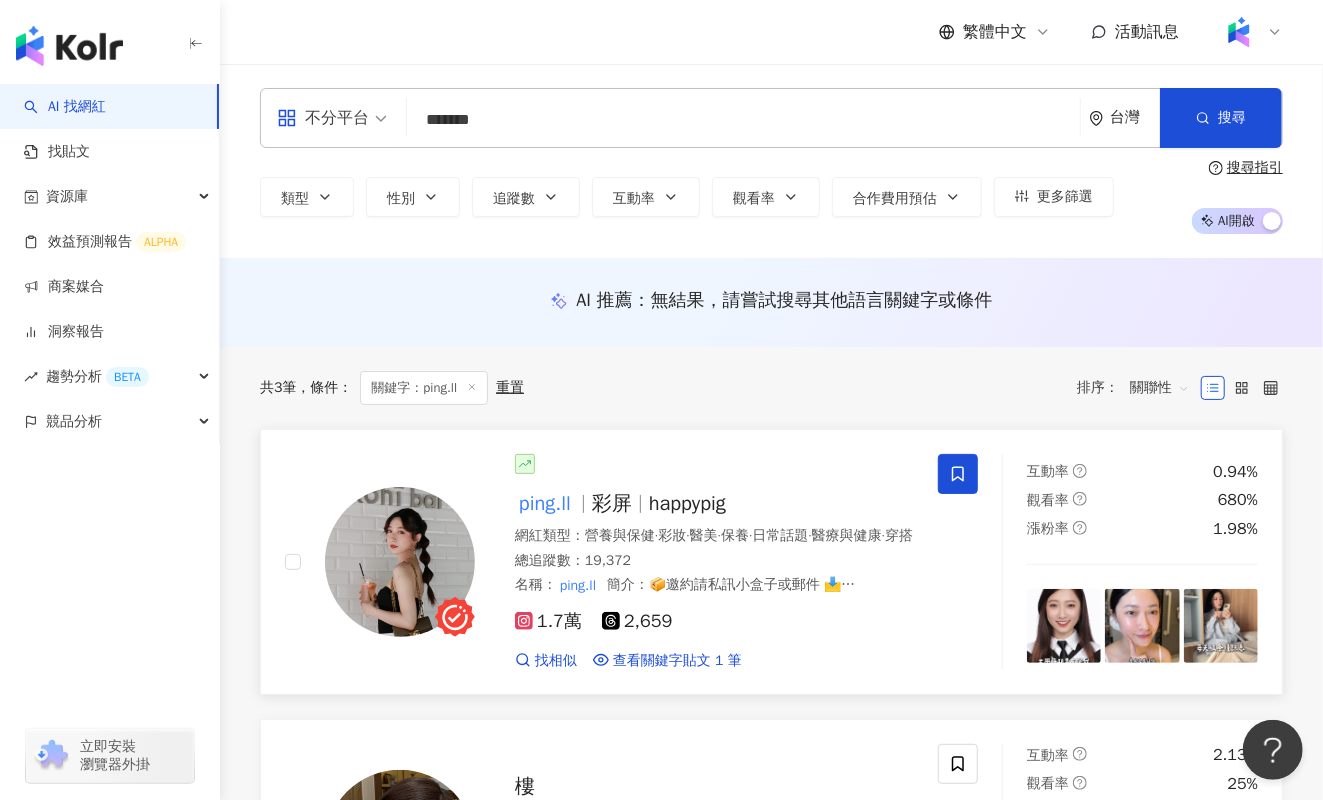 click on "happypig" at bounding box center [687, 503] 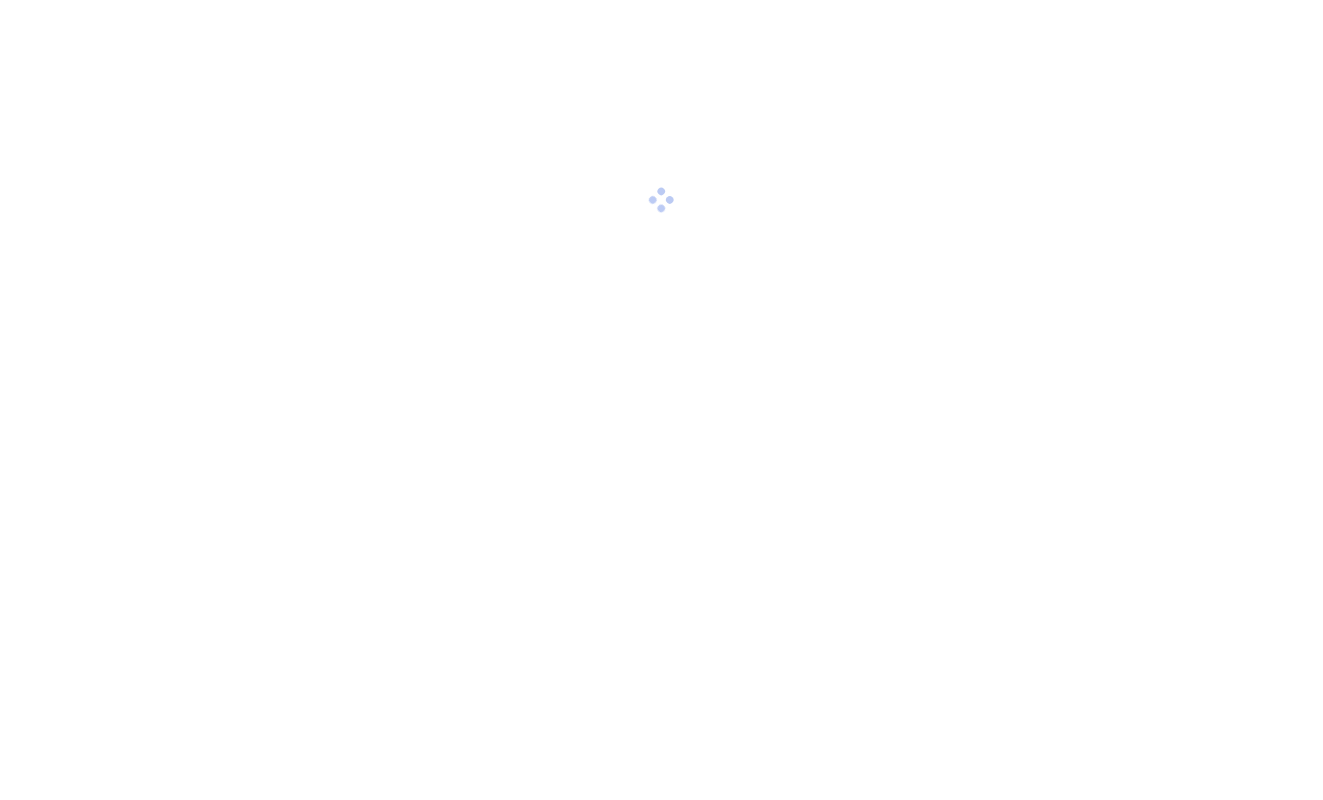 scroll, scrollTop: 0, scrollLeft: 0, axis: both 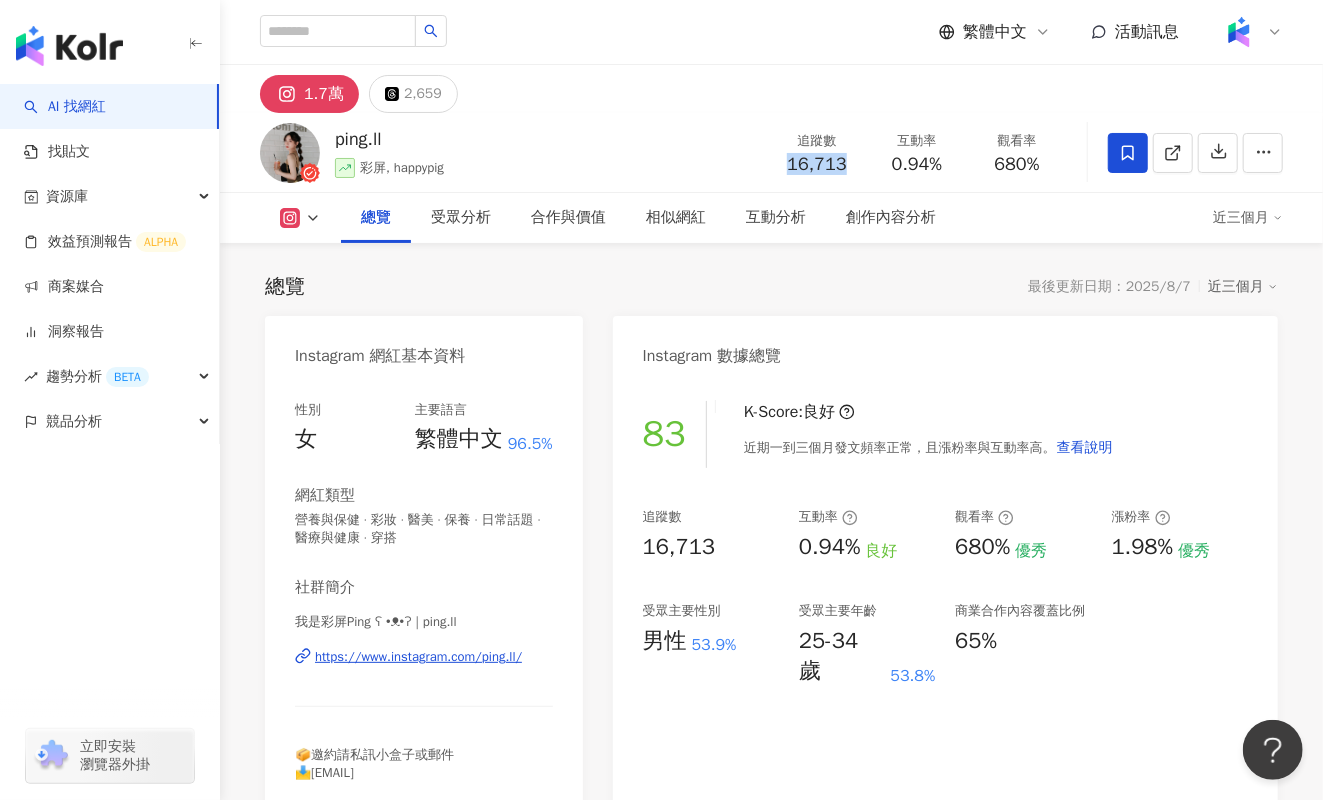 drag, startPoint x: 787, startPoint y: 171, endPoint x: 847, endPoint y: 171, distance: 60 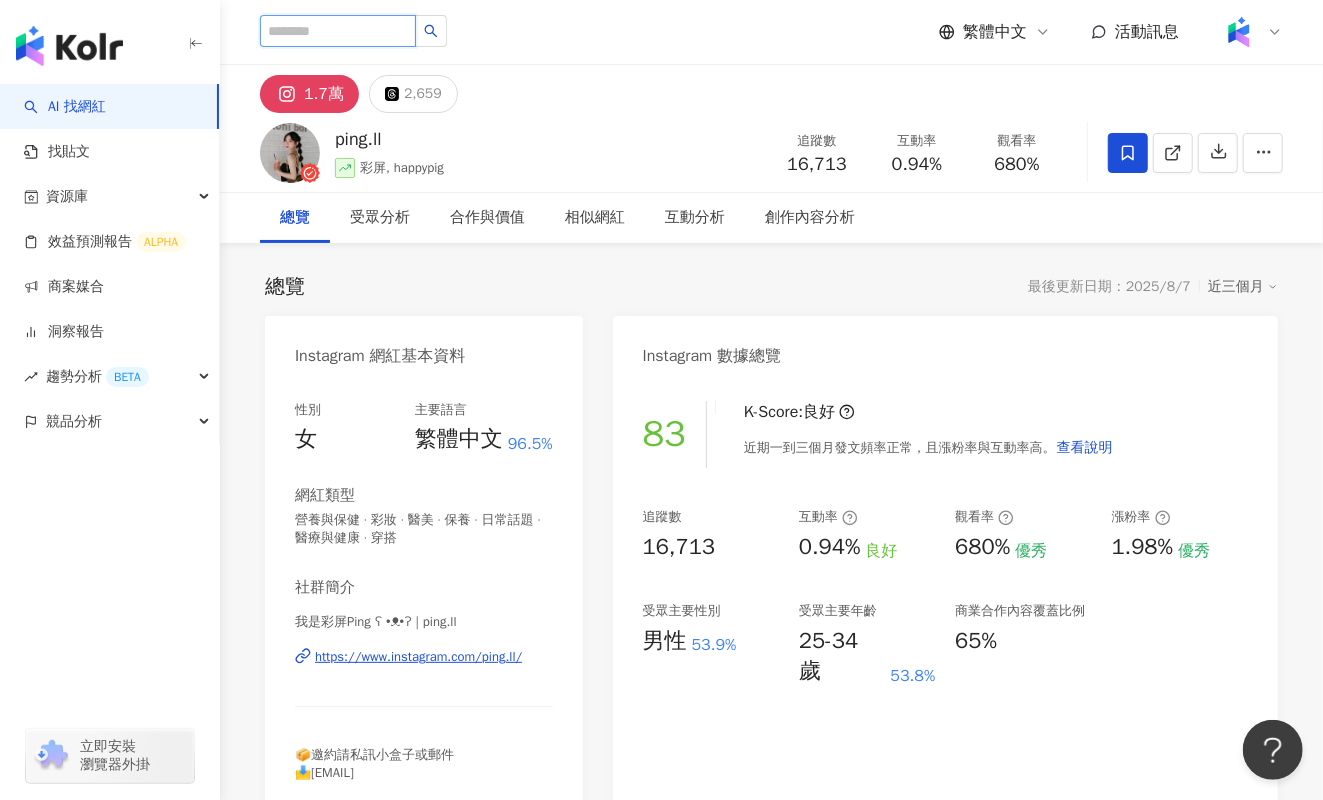 click at bounding box center [338, 31] 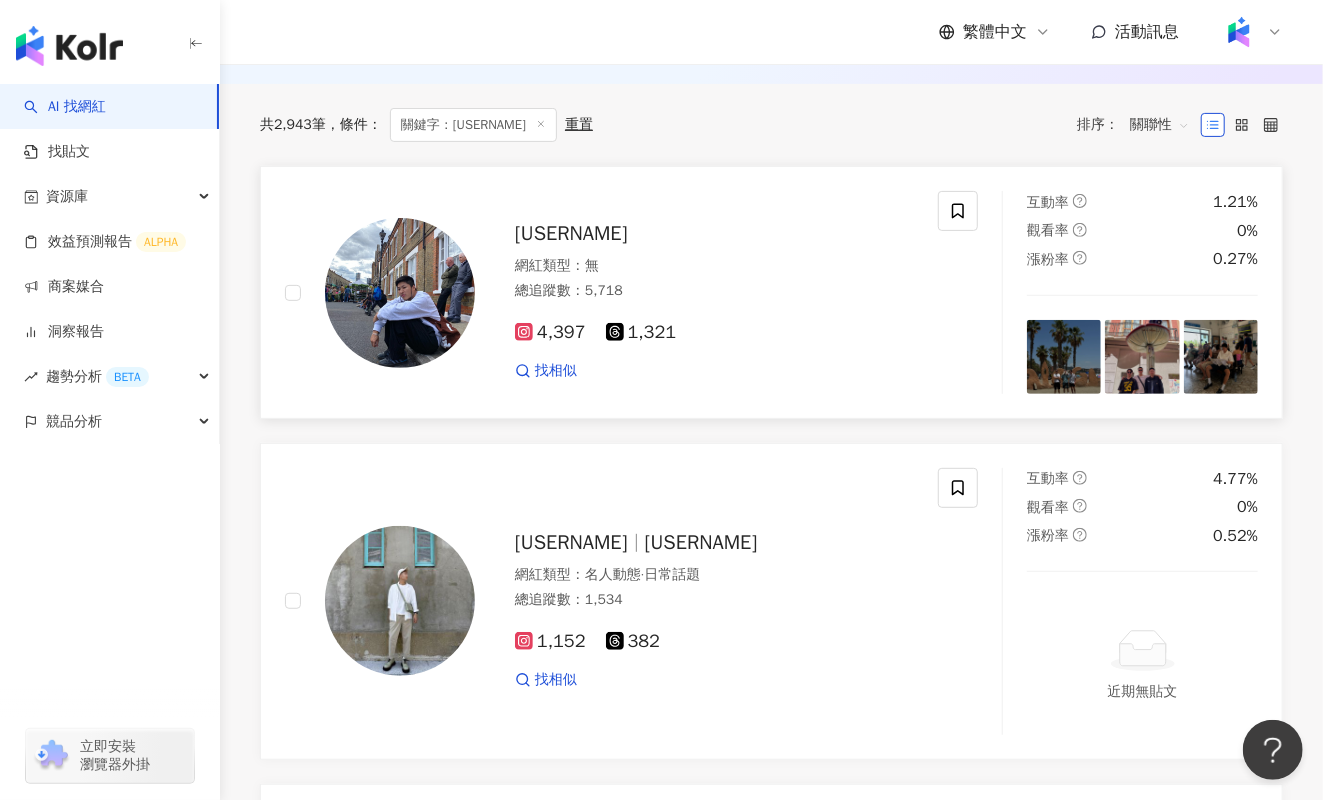 scroll, scrollTop: 5, scrollLeft: 0, axis: vertical 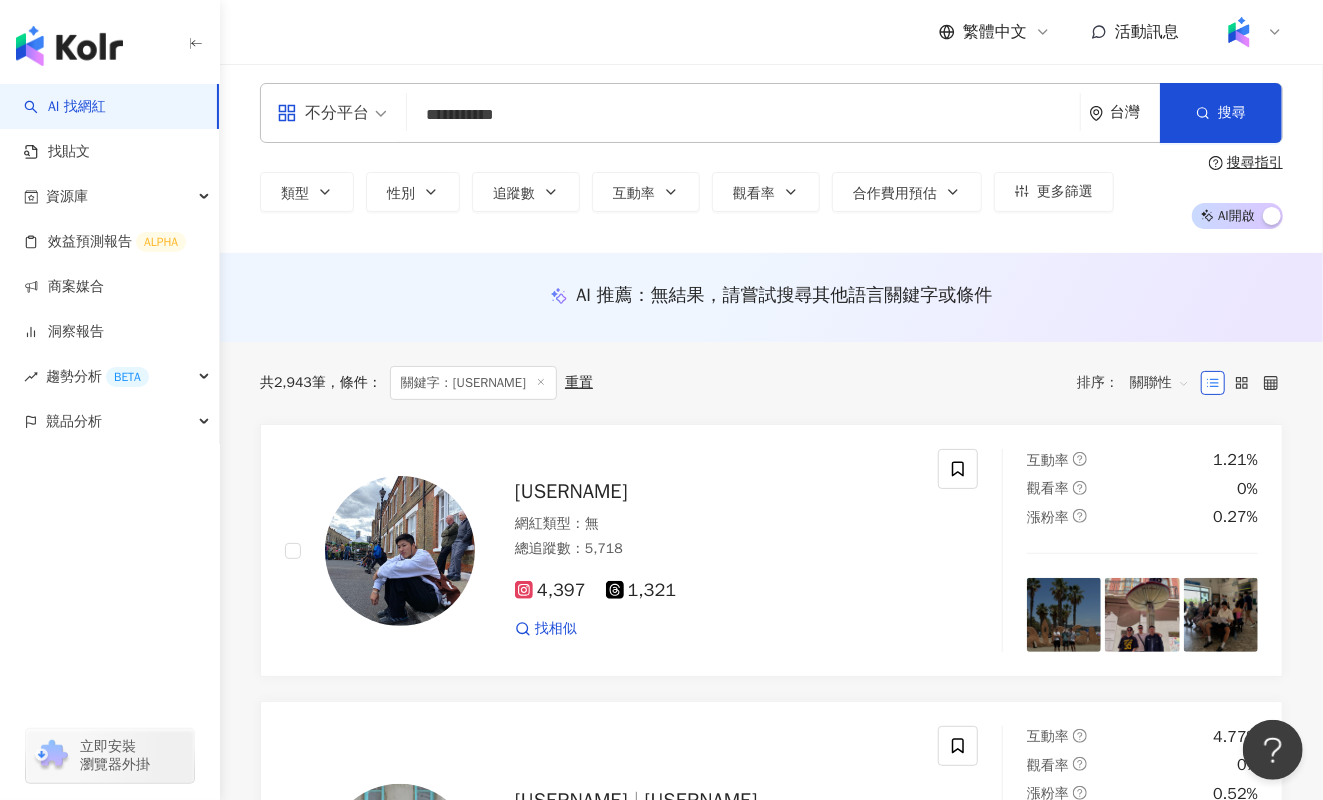 drag, startPoint x: 466, startPoint y: 123, endPoint x: 404, endPoint y: 123, distance: 62 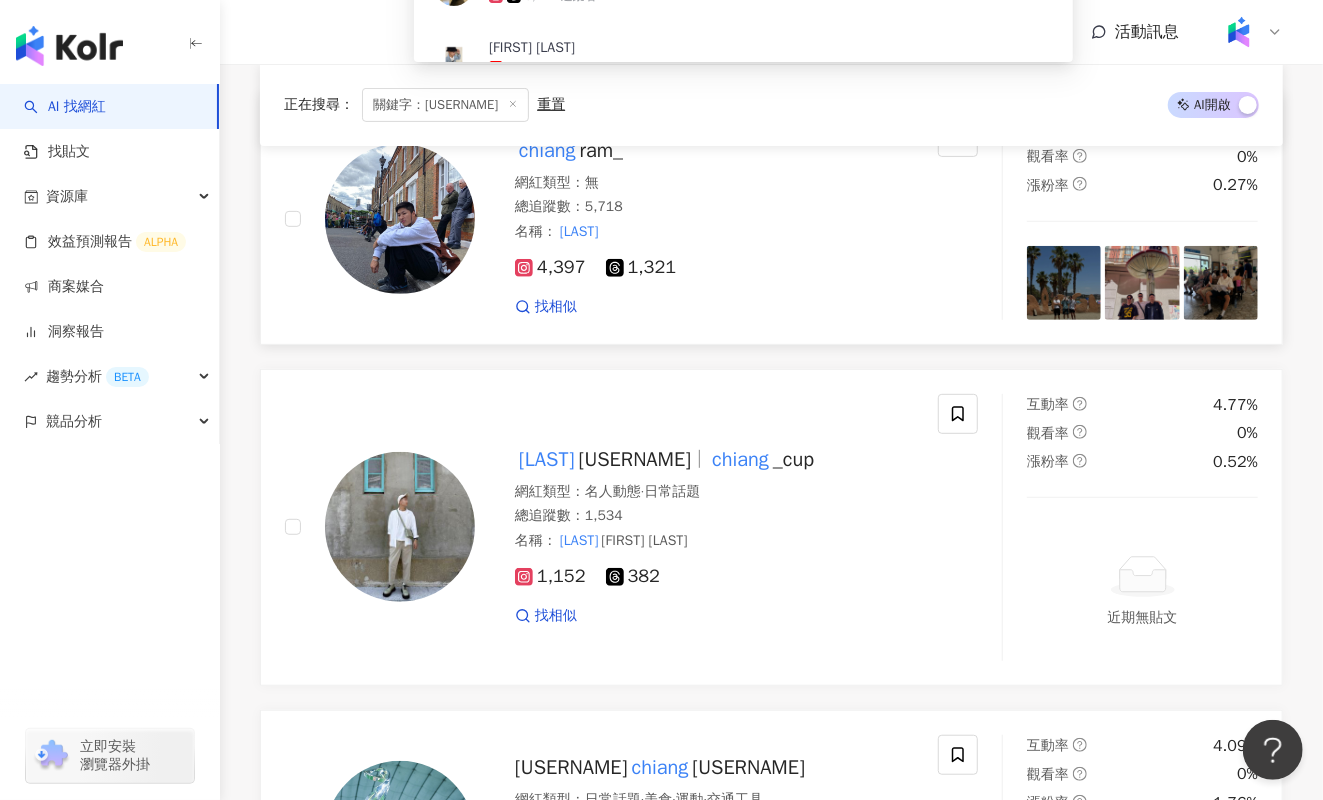 scroll, scrollTop: 335, scrollLeft: 0, axis: vertical 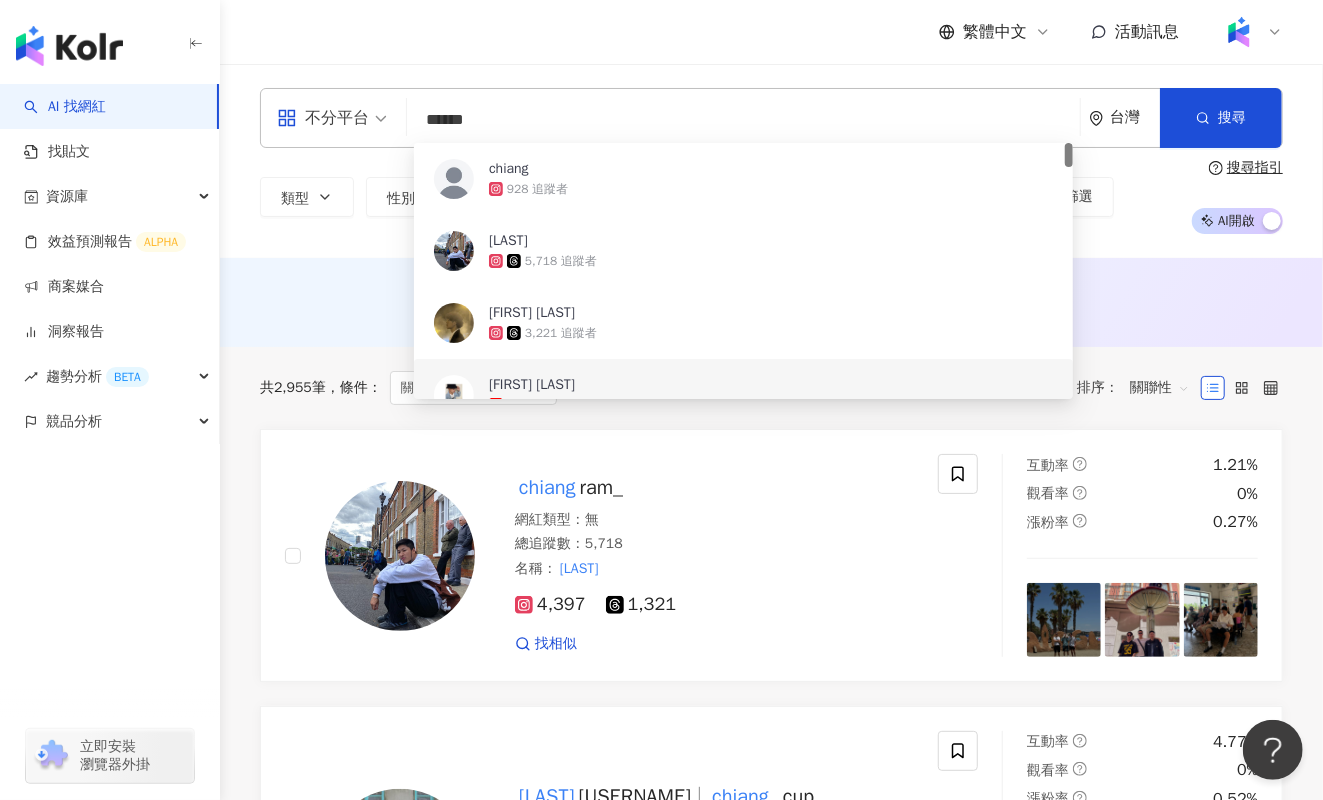 drag, startPoint x: 552, startPoint y: 126, endPoint x: 360, endPoint y: 126, distance: 192 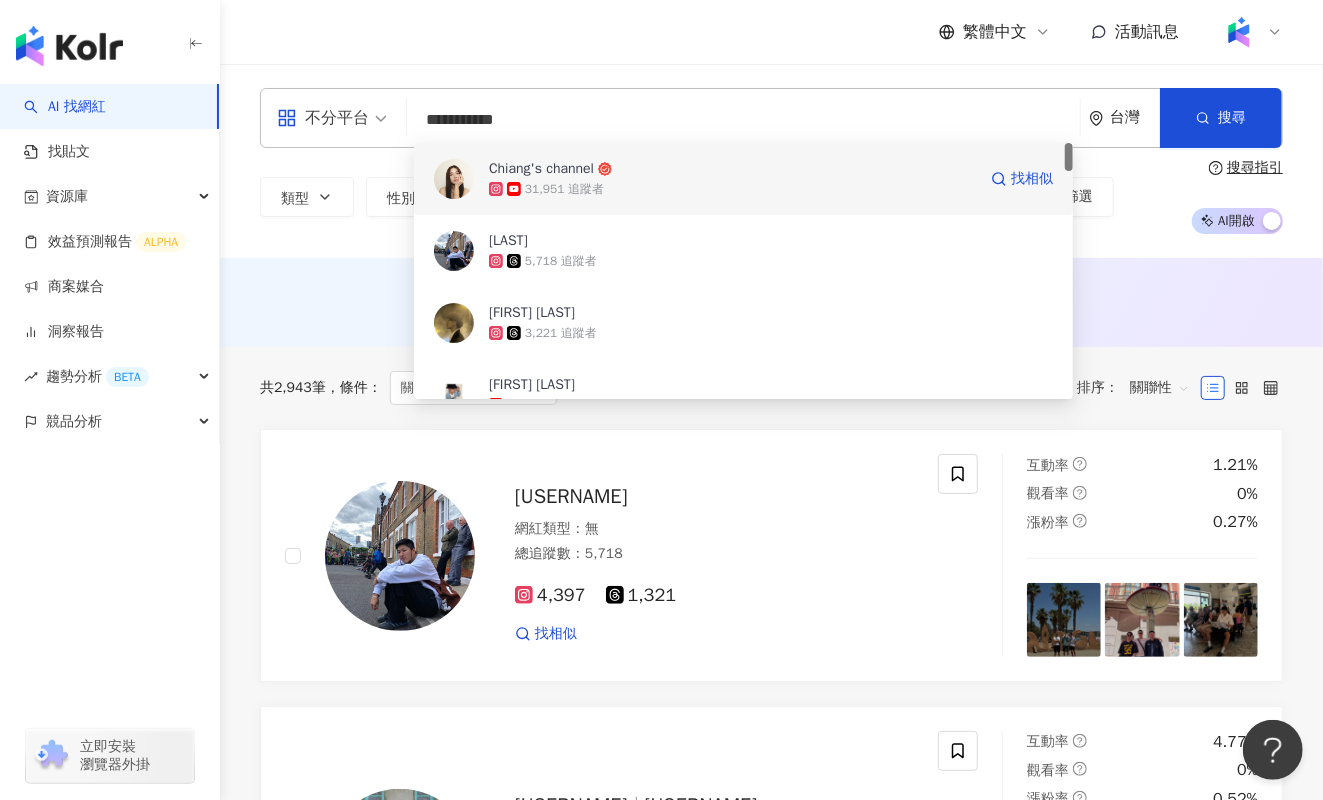 click on "Chiang's channel" at bounding box center (541, 169) 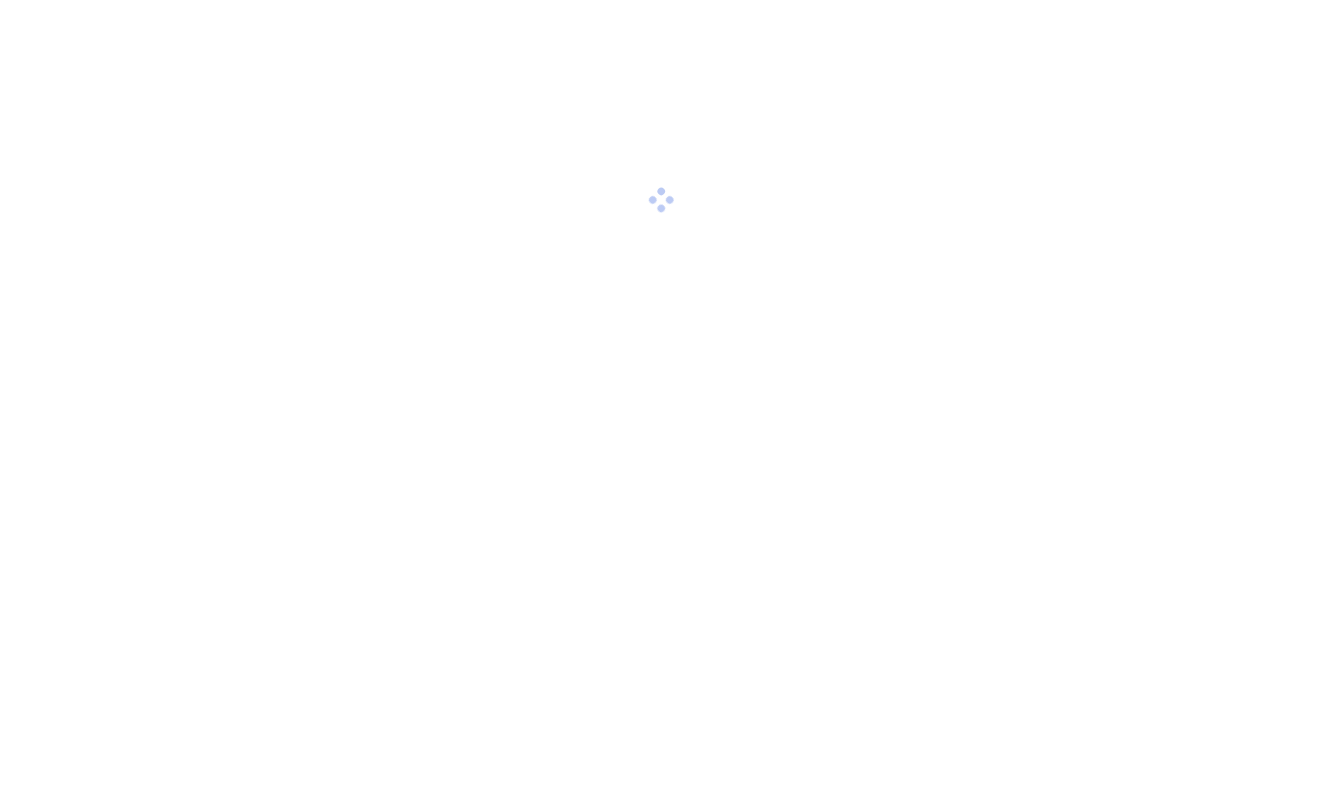 scroll, scrollTop: 0, scrollLeft: 0, axis: both 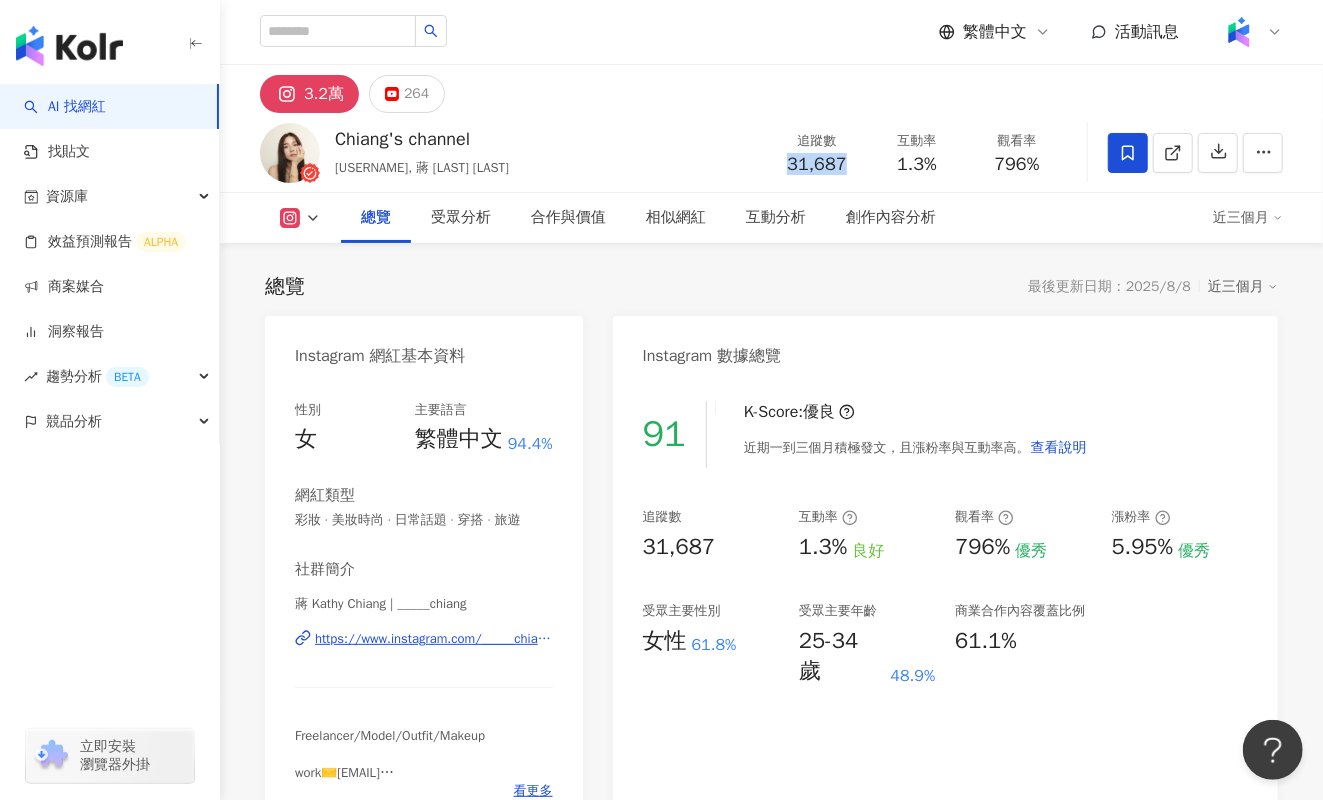 drag, startPoint x: 781, startPoint y: 169, endPoint x: 847, endPoint y: 169, distance: 66 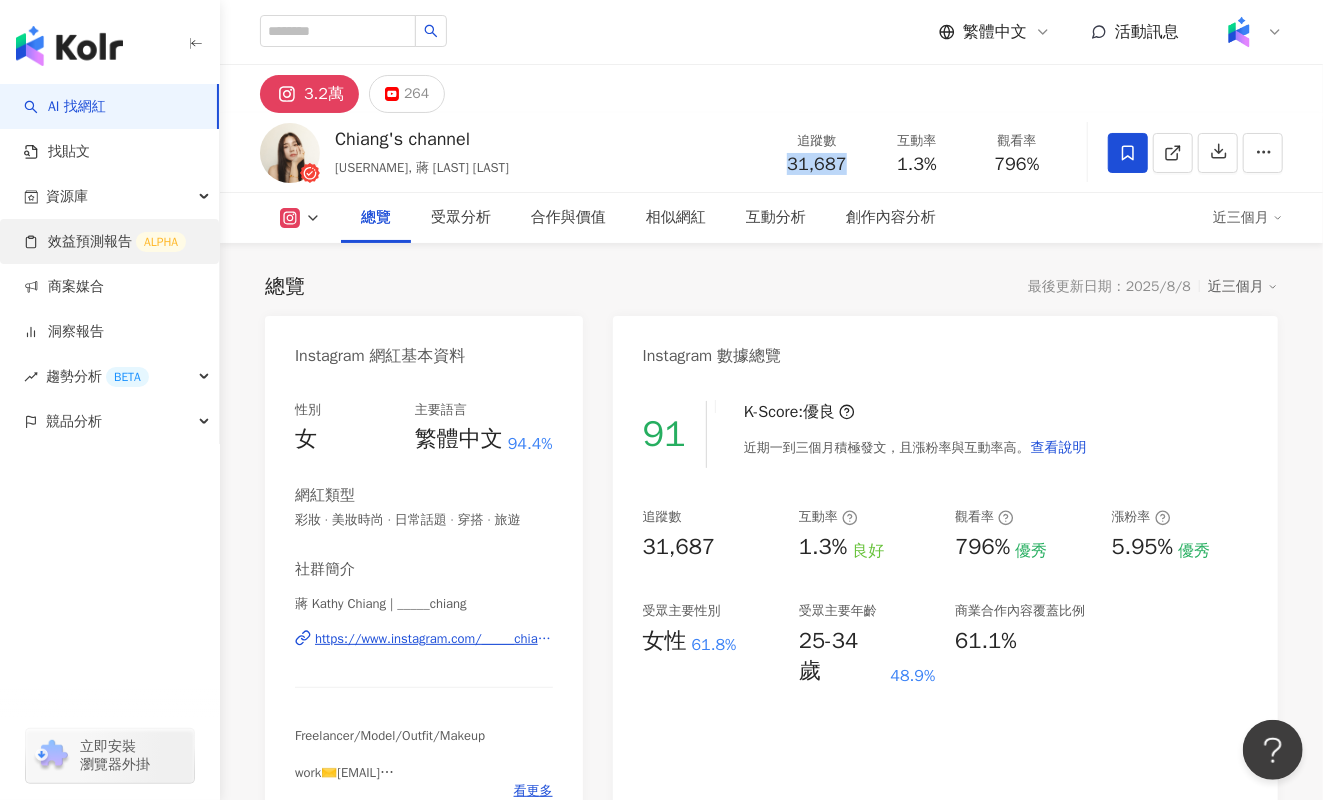 copy on "31,687" 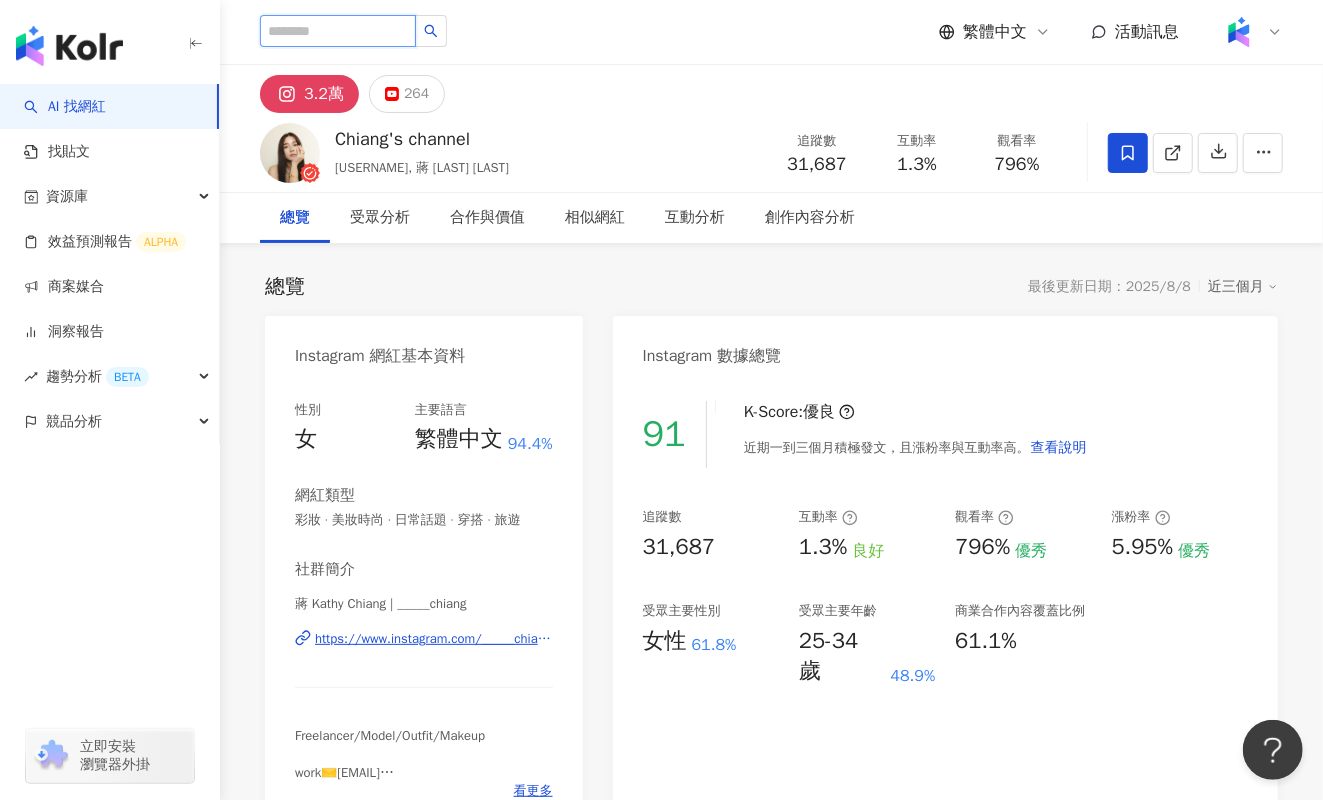 click at bounding box center (338, 31) 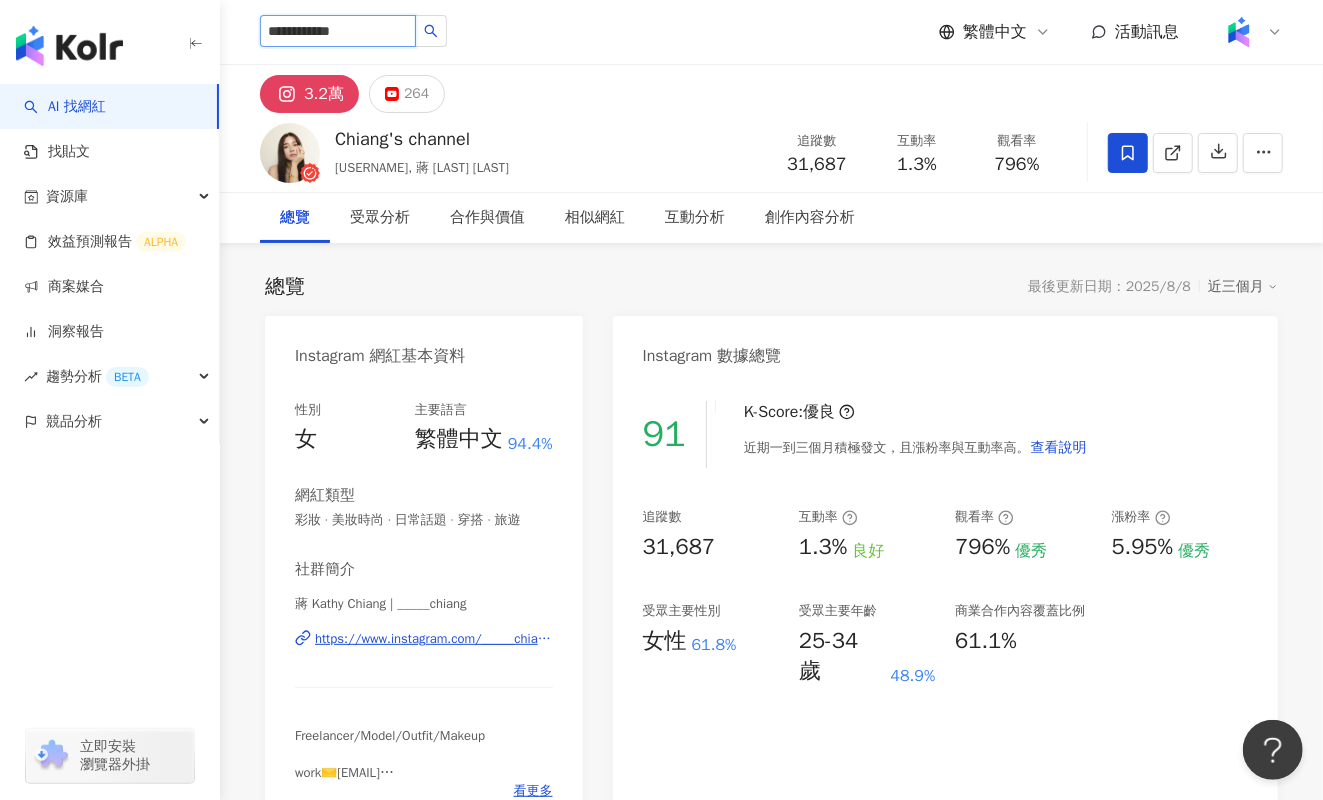 type on "**********" 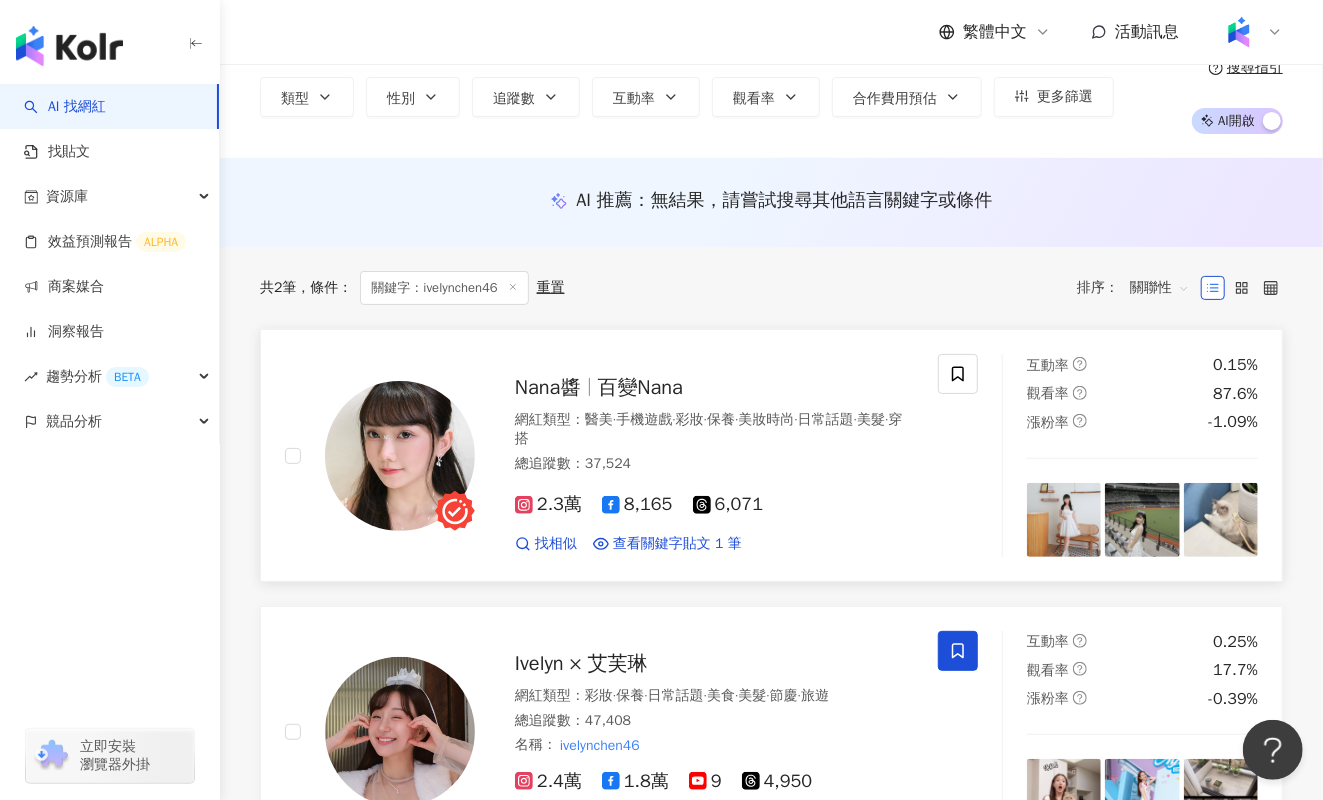 scroll, scrollTop: 102, scrollLeft: 0, axis: vertical 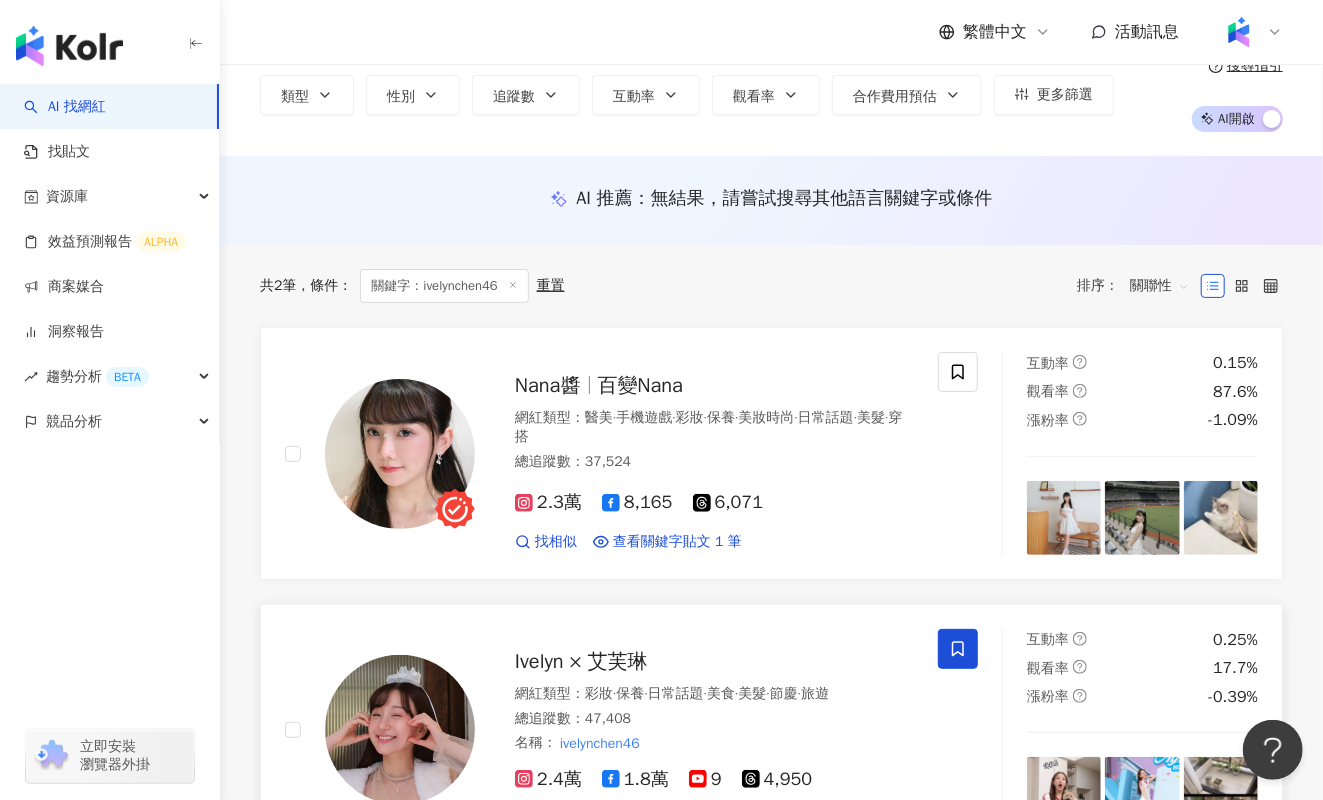 click on "Ivelyn × 艾芙琳" at bounding box center [581, 661] 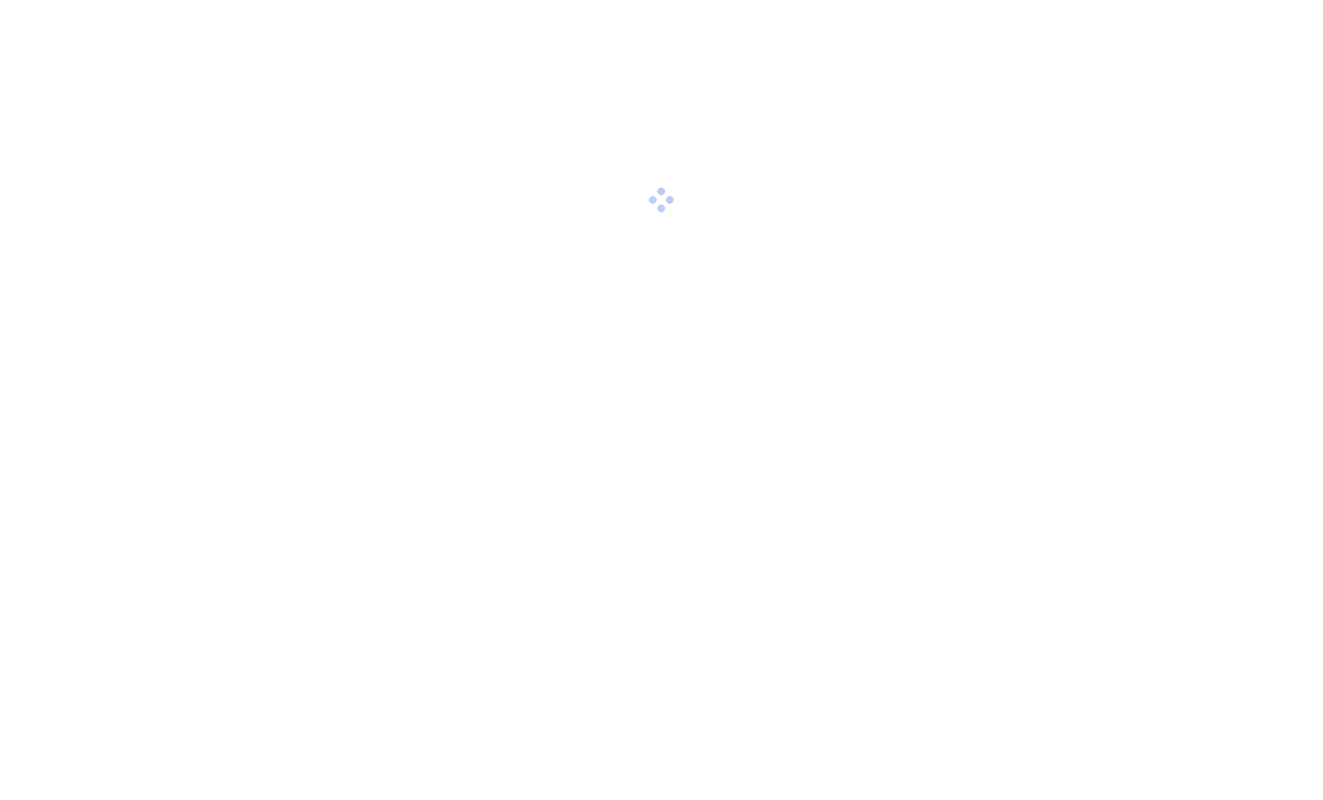 scroll, scrollTop: 0, scrollLeft: 0, axis: both 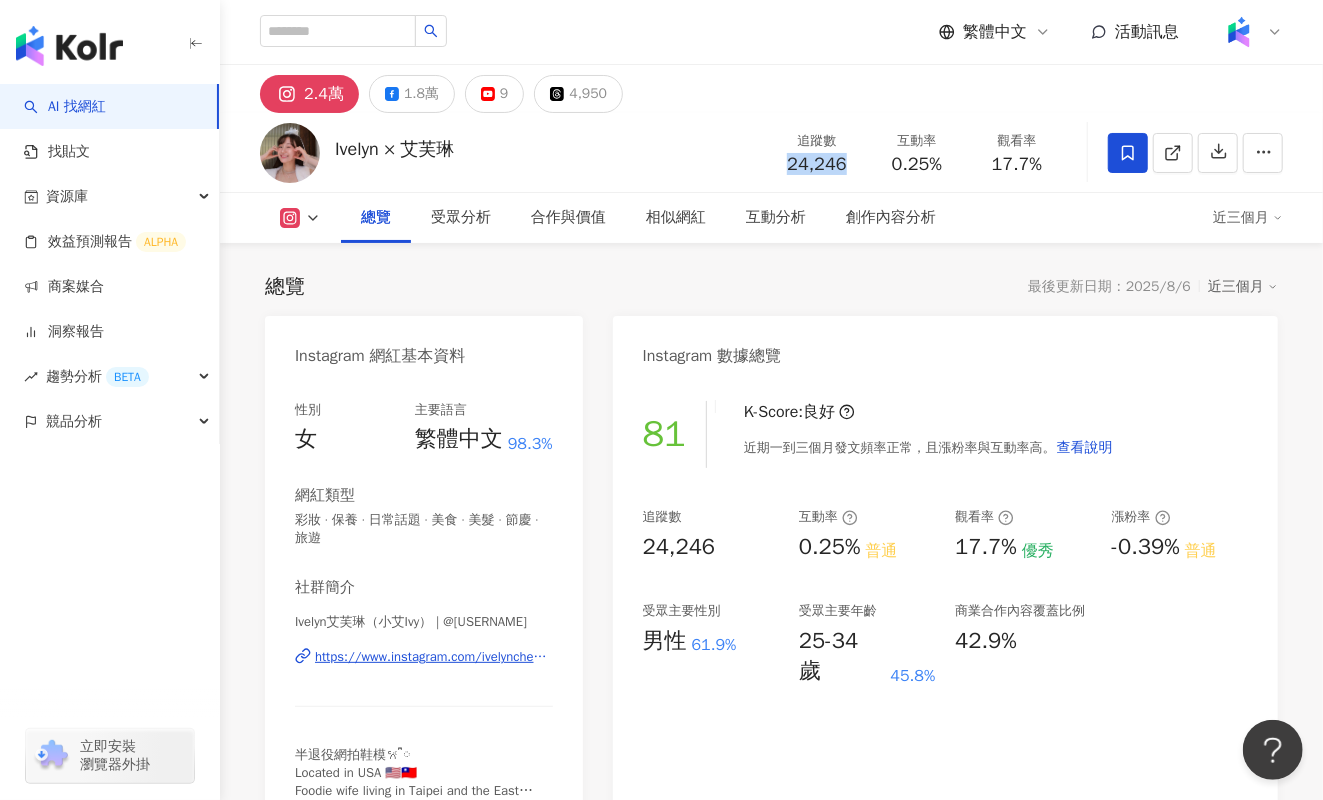 drag, startPoint x: 824, startPoint y: 163, endPoint x: 846, endPoint y: 163, distance: 22 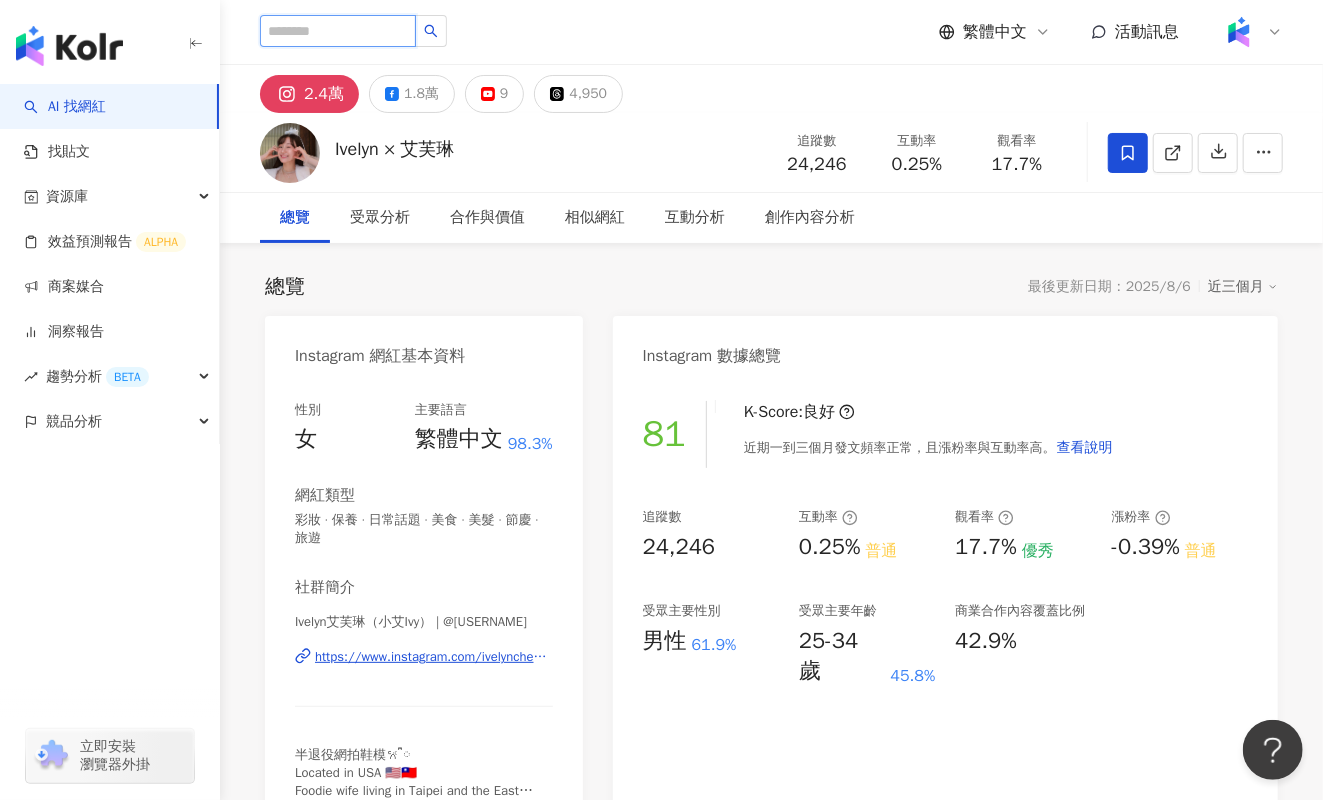 click at bounding box center (338, 31) 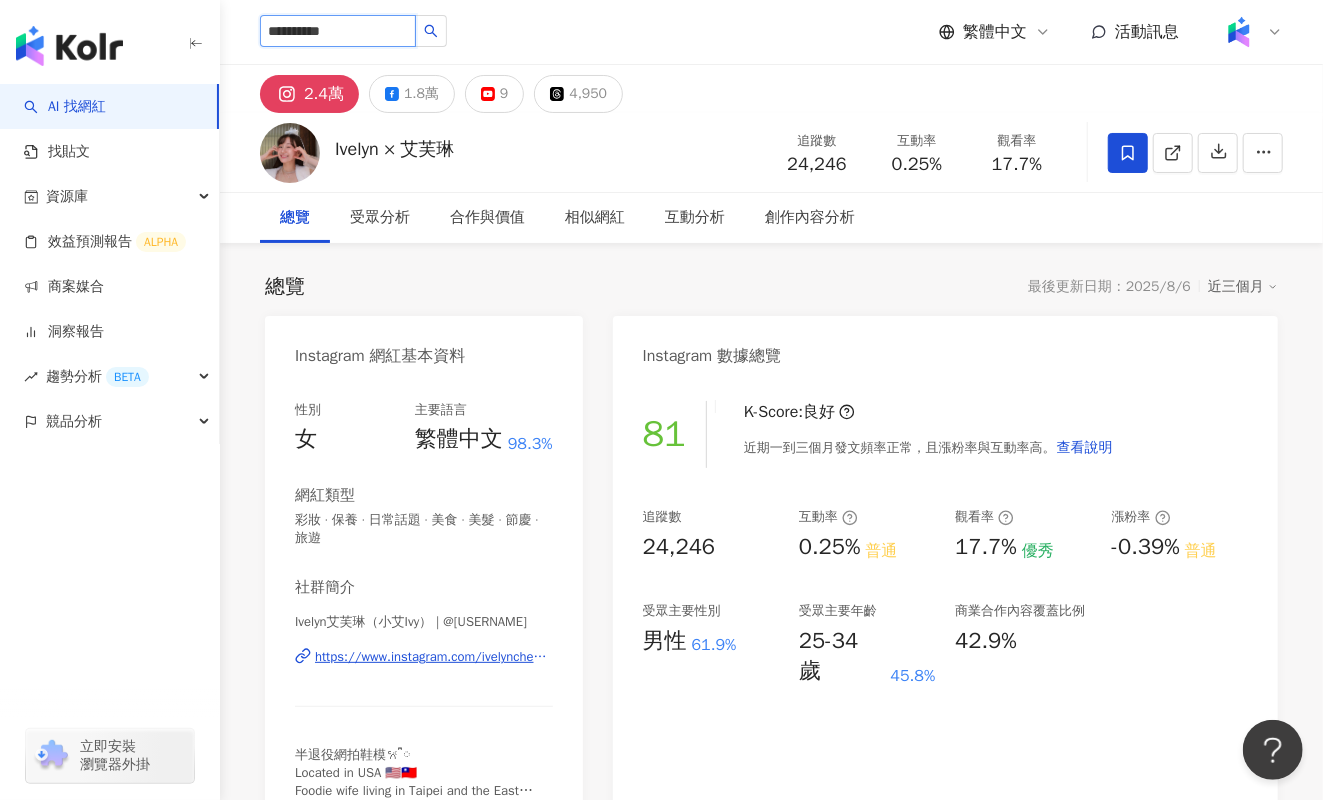 type on "**********" 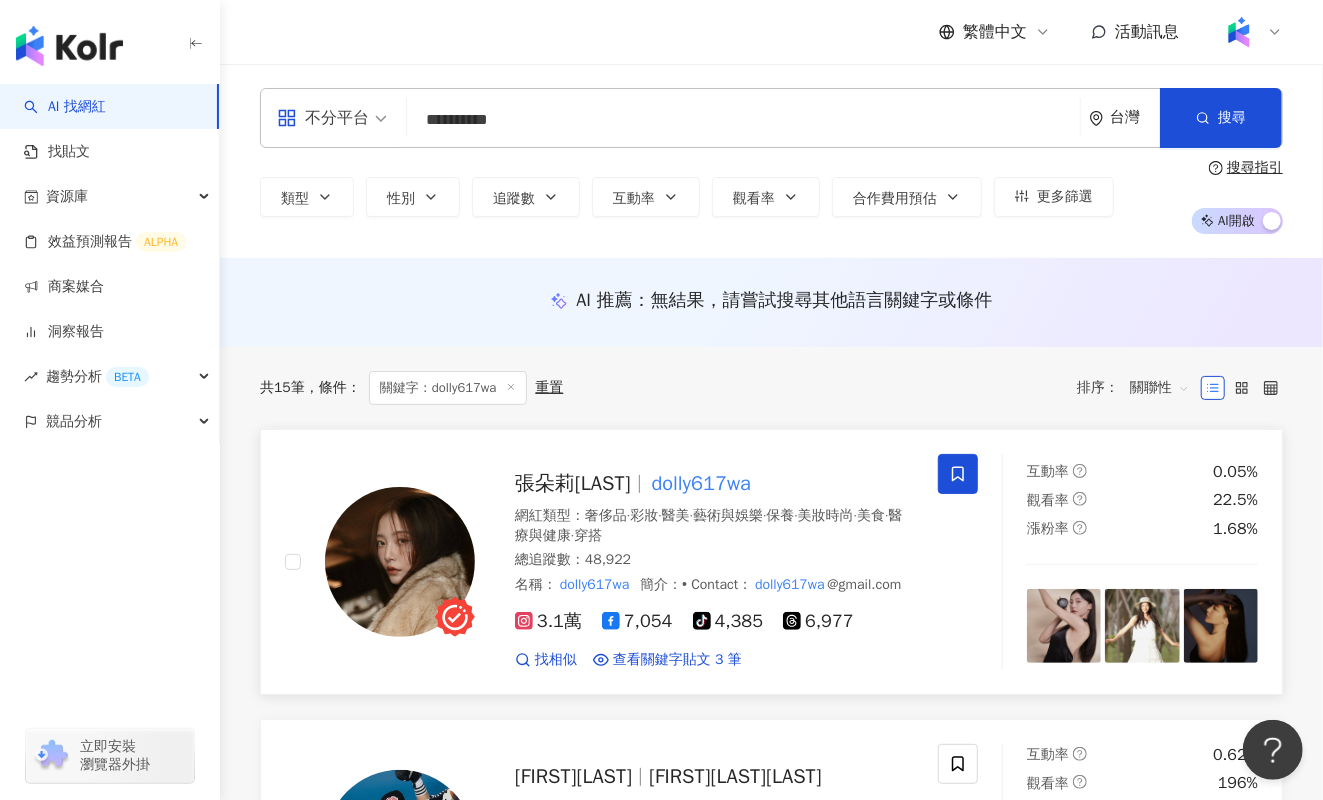 click on "dolly617wa" at bounding box center [701, 483] 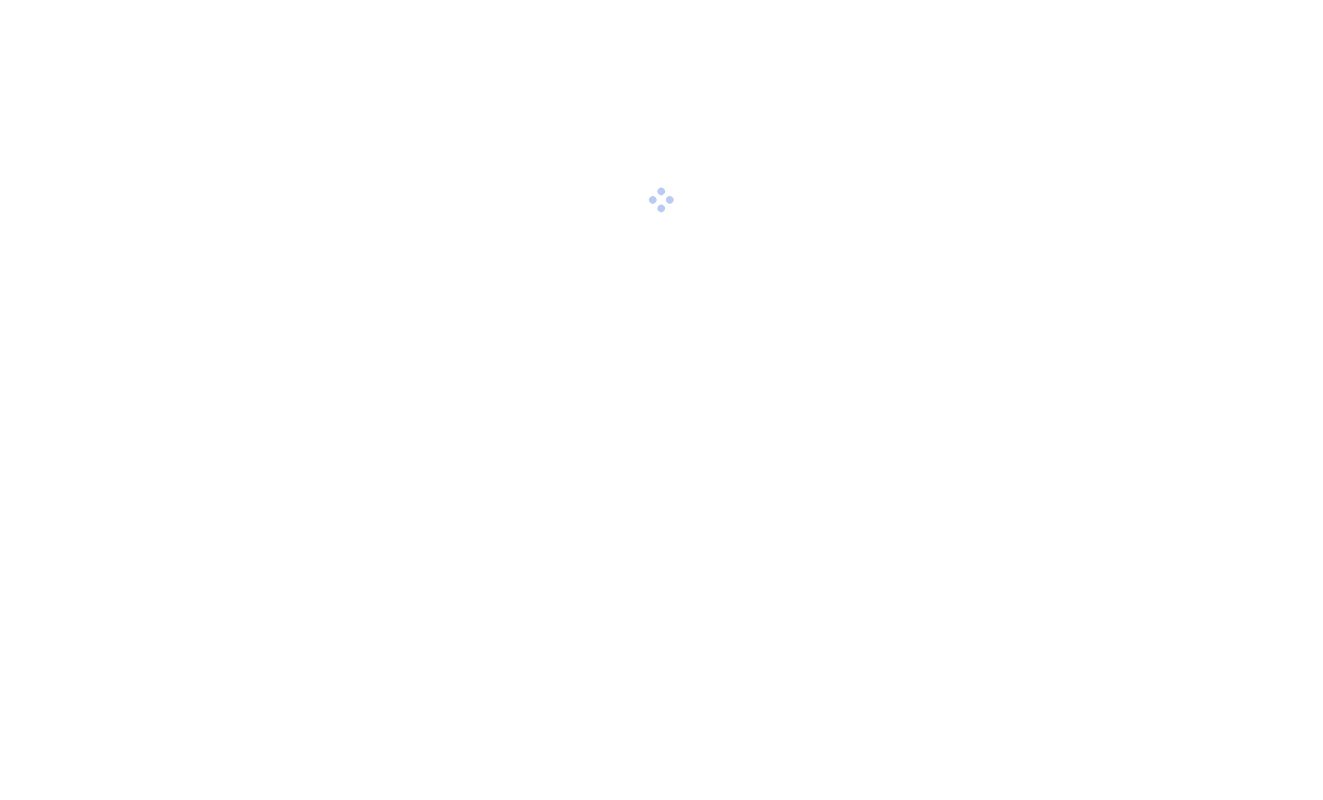 scroll, scrollTop: 0, scrollLeft: 0, axis: both 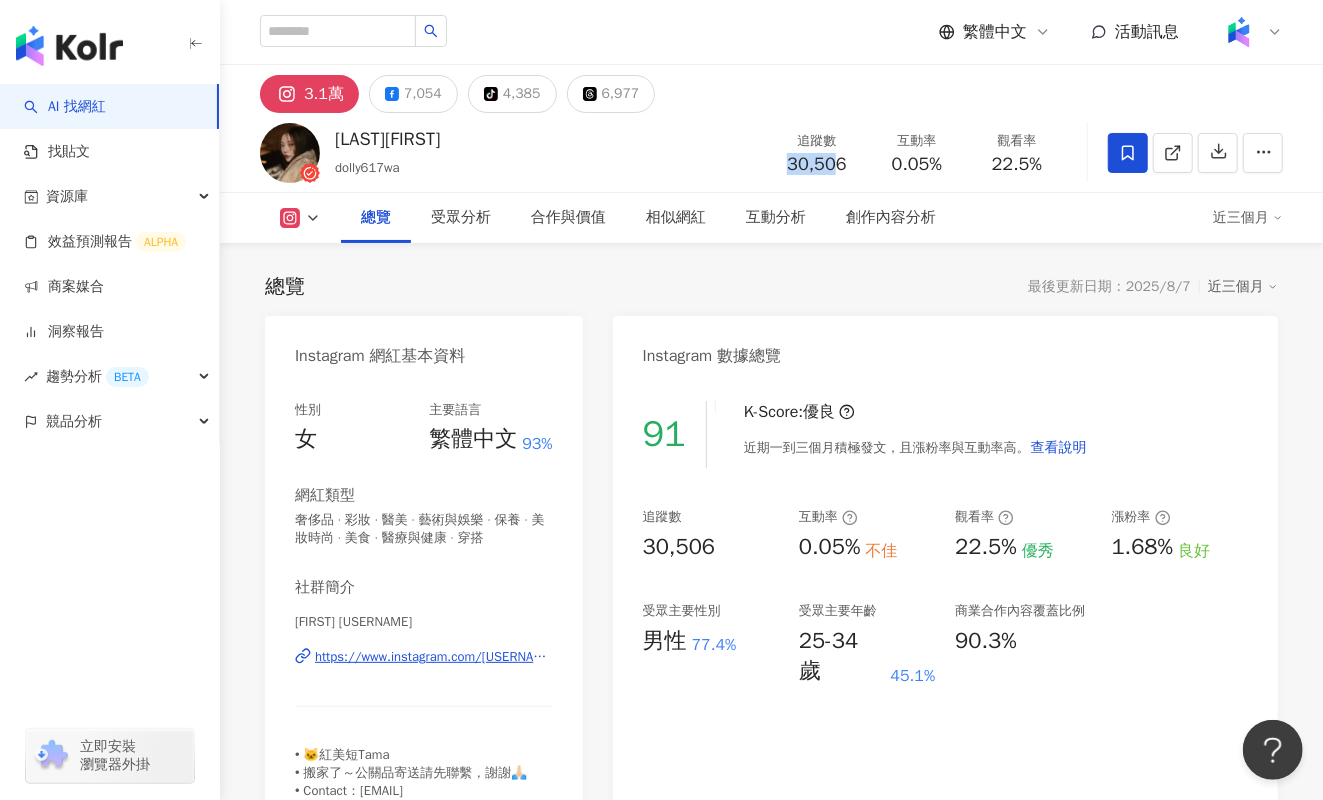 drag, startPoint x: 781, startPoint y: 170, endPoint x: 848, endPoint y: 171, distance: 67.00746 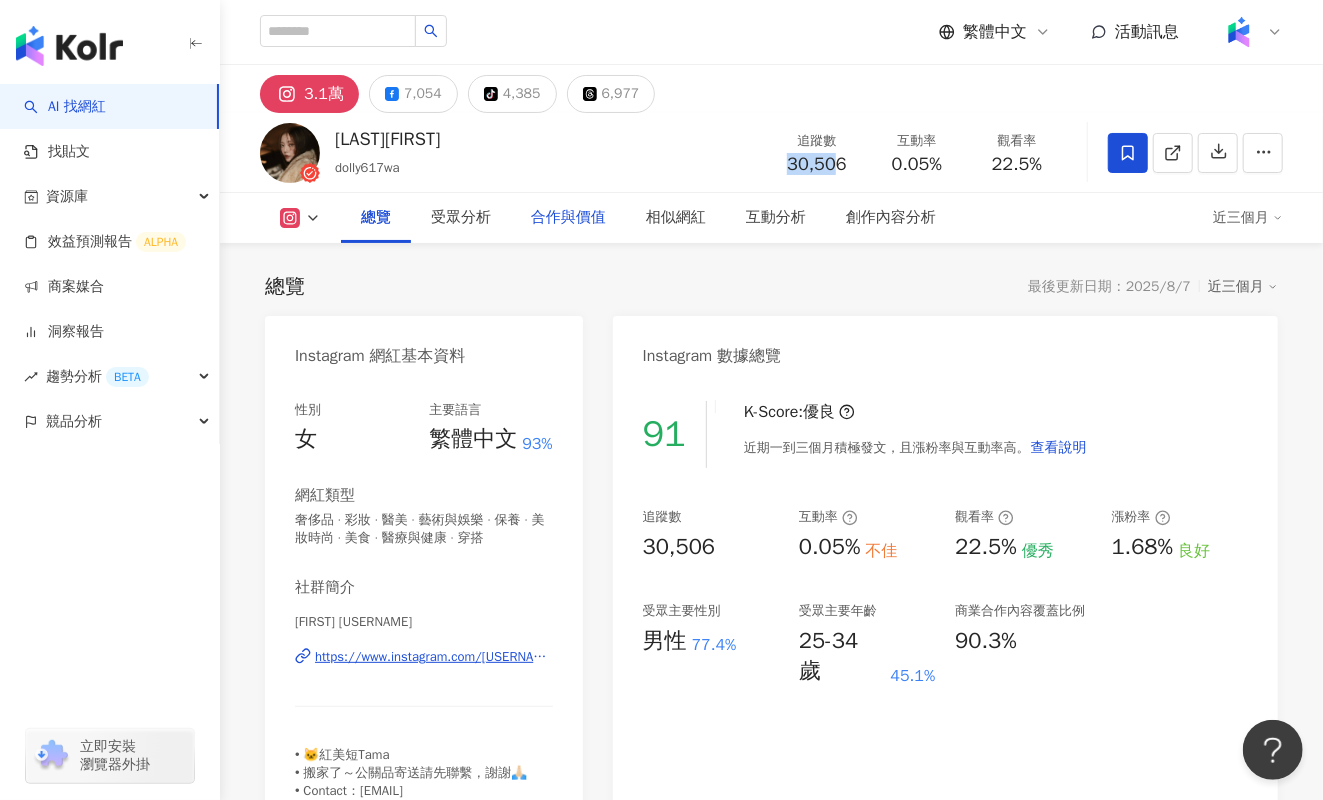 copy on "30,50" 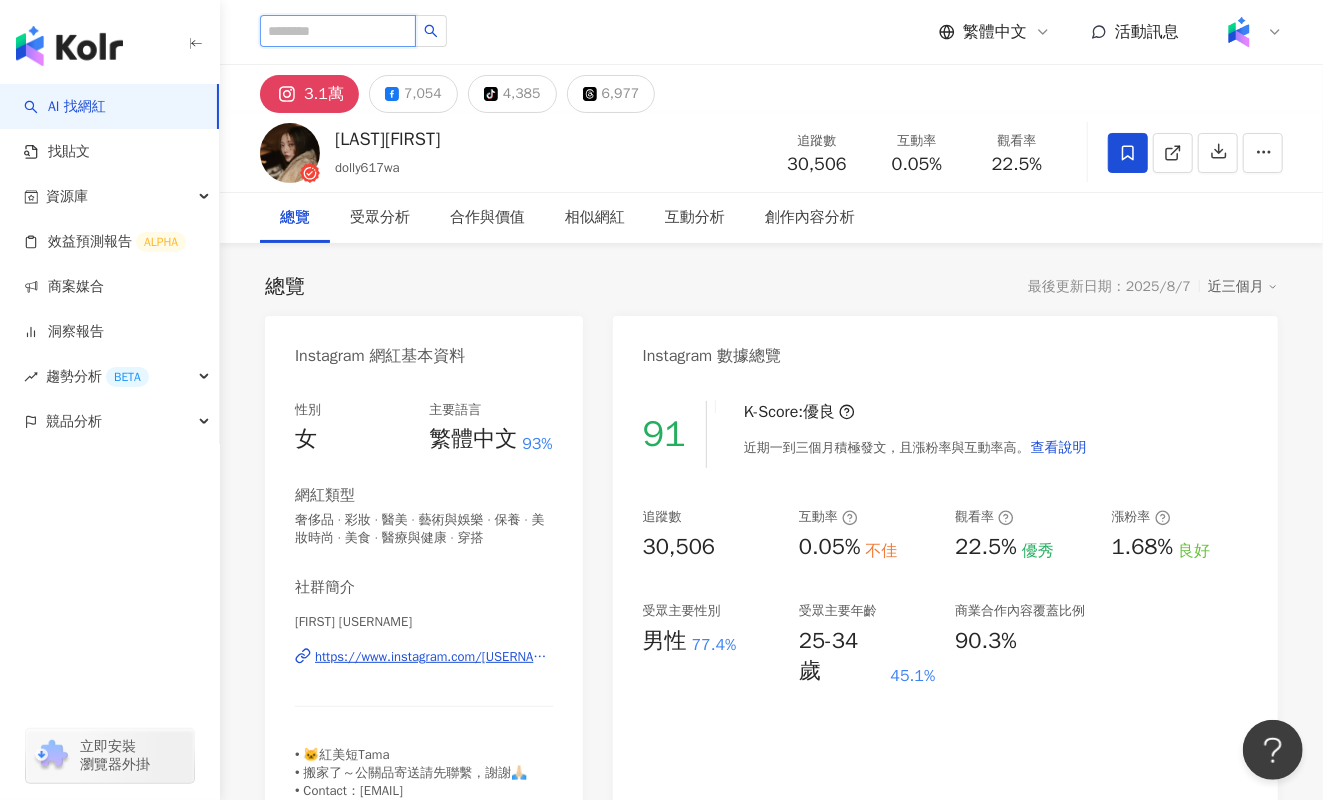 click at bounding box center [338, 31] 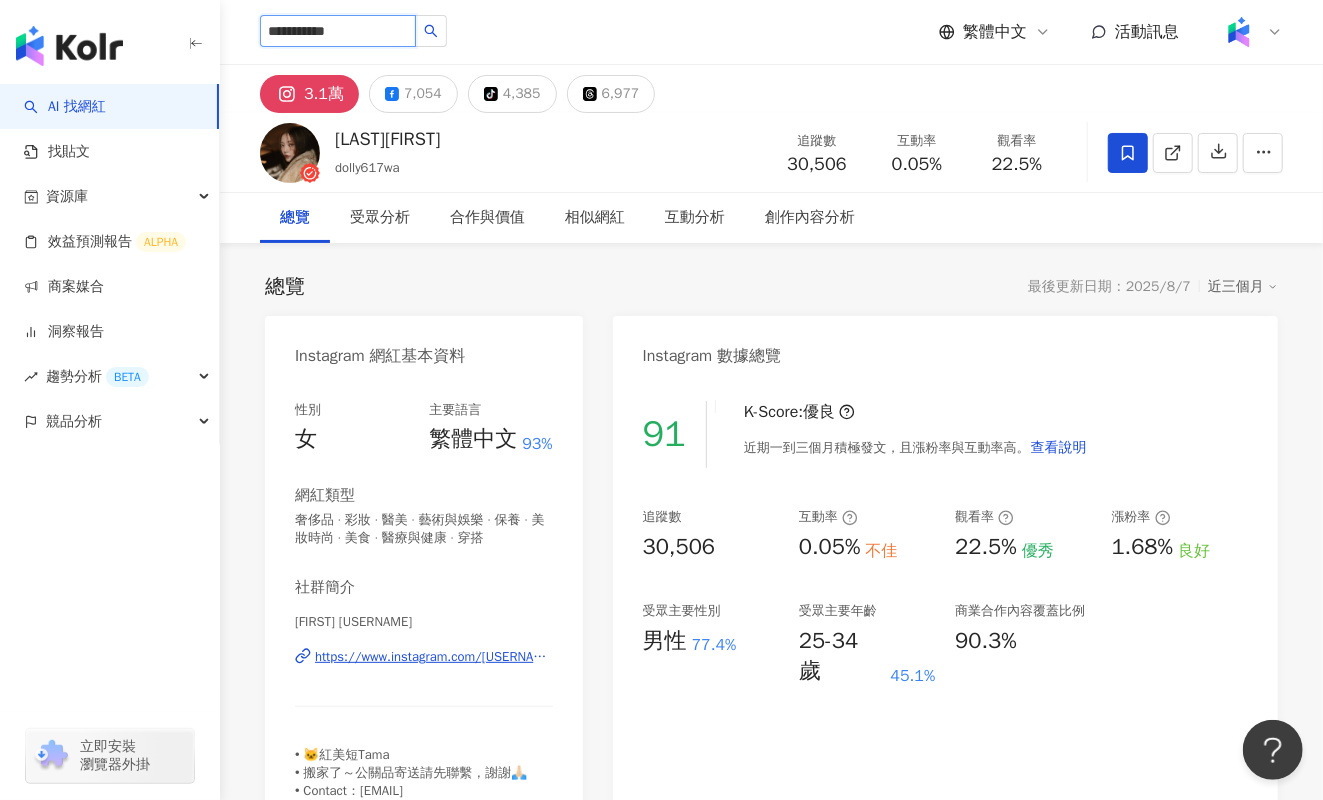 type on "**********" 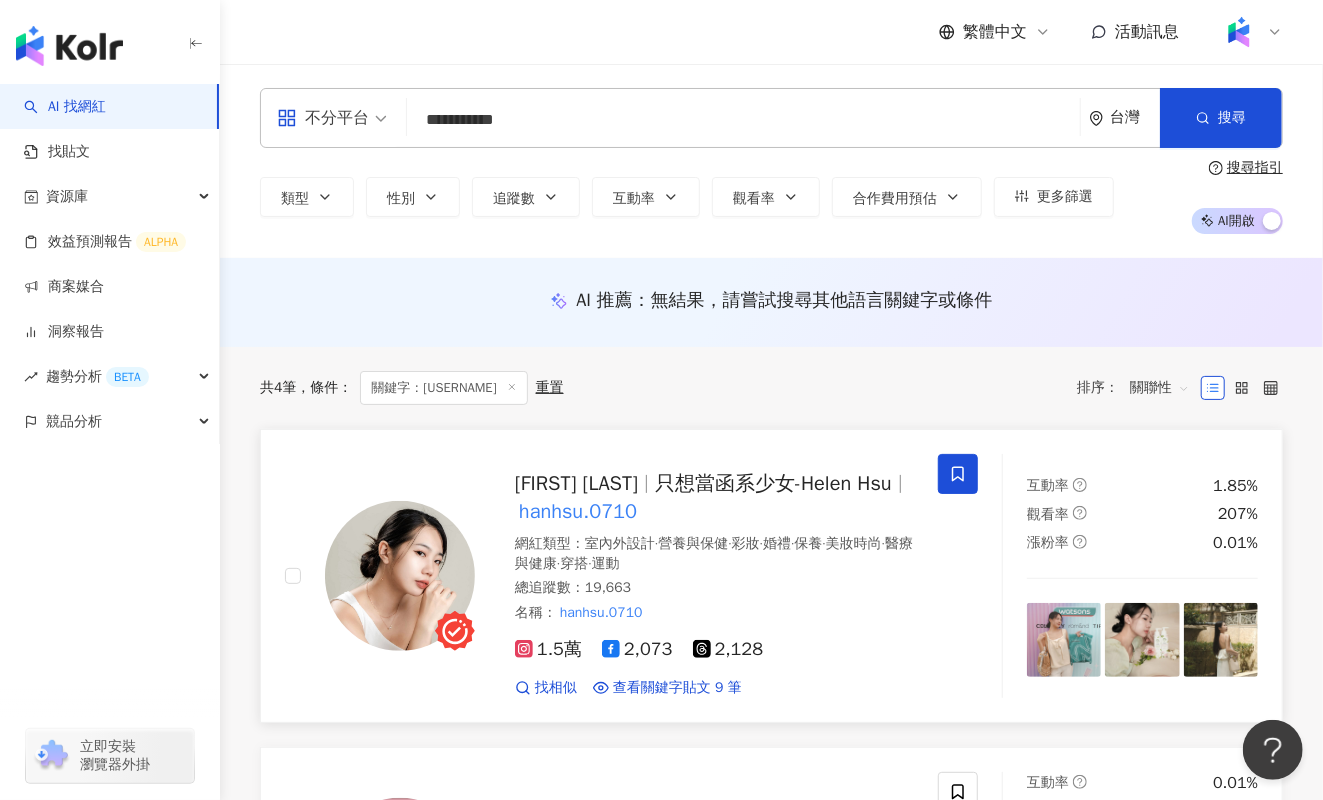 click on "只想當函系少女-Helen Hsu" at bounding box center (773, 483) 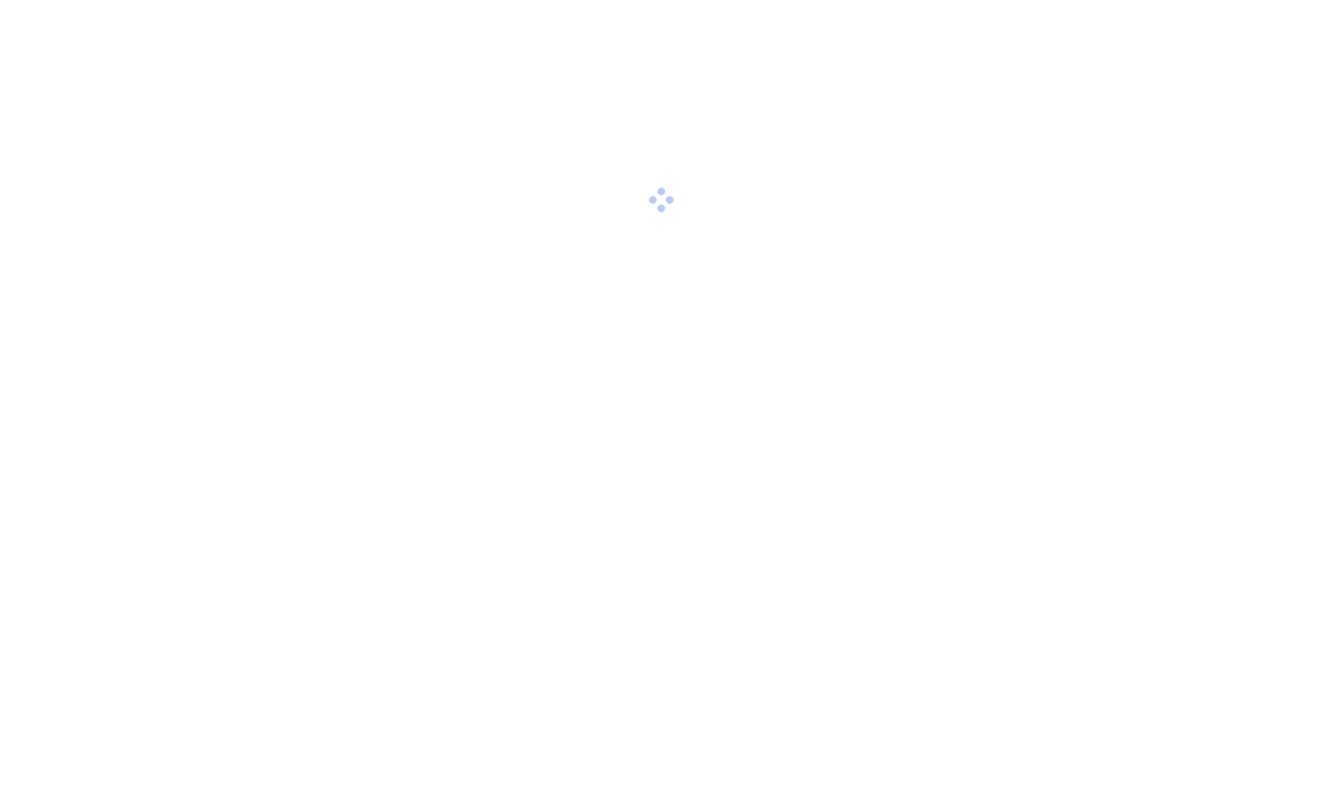 scroll, scrollTop: 0, scrollLeft: 0, axis: both 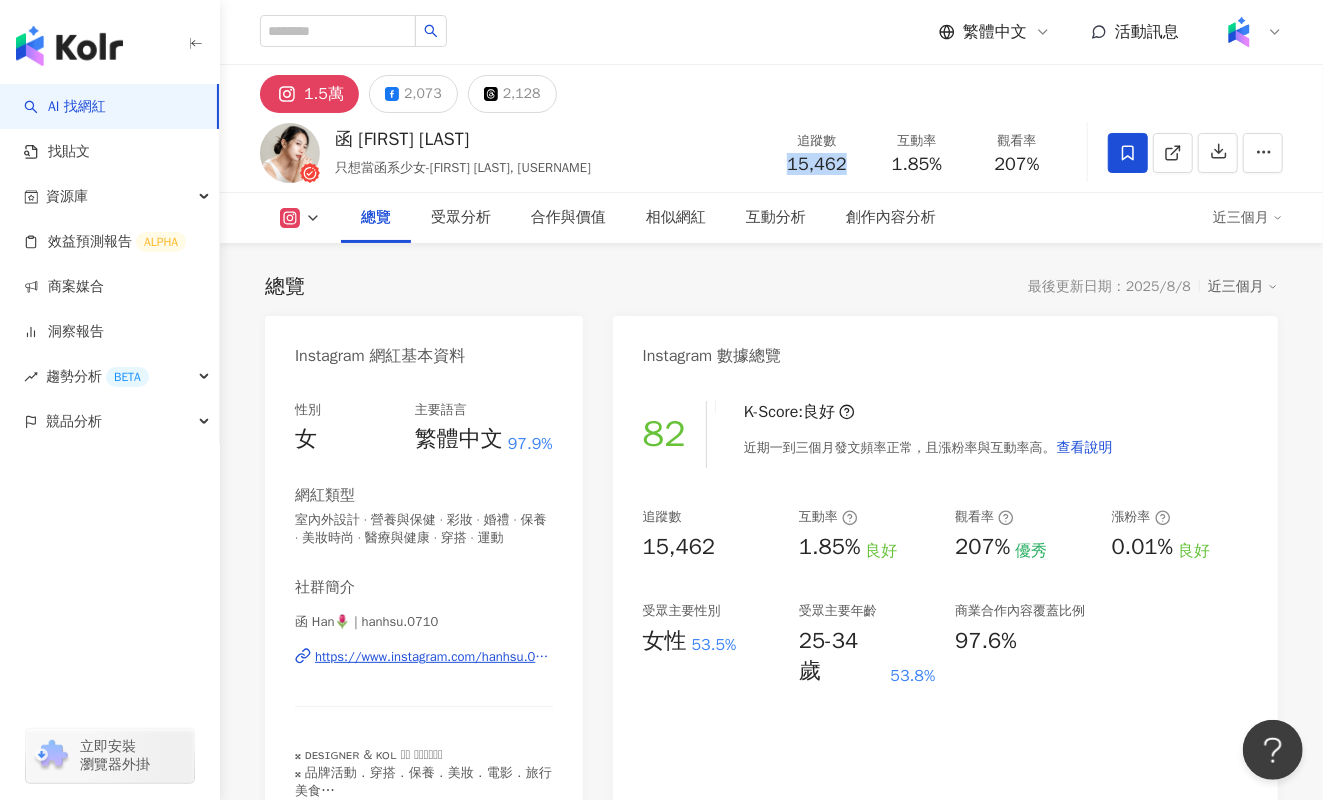 drag, startPoint x: 779, startPoint y: 160, endPoint x: 15, endPoint y: 459, distance: 820.42487 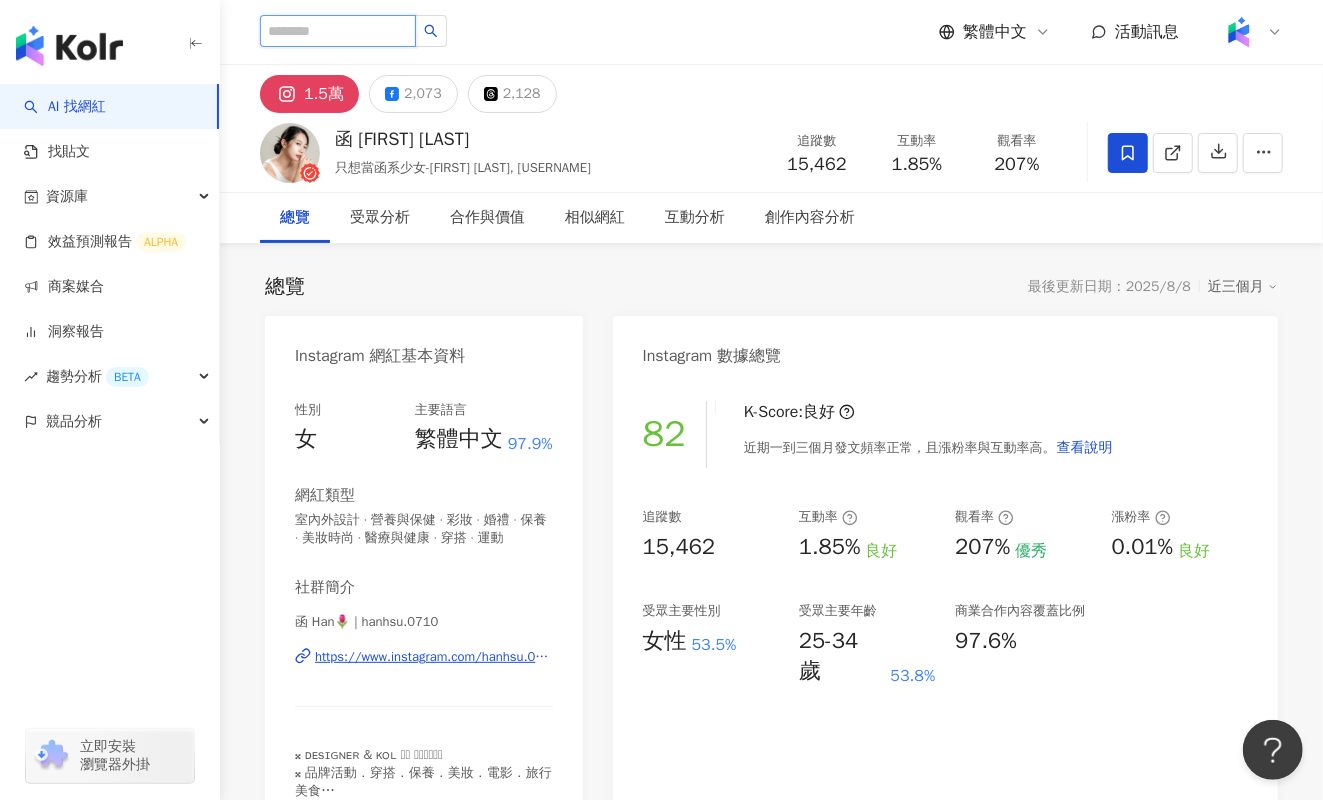 click at bounding box center (338, 31) 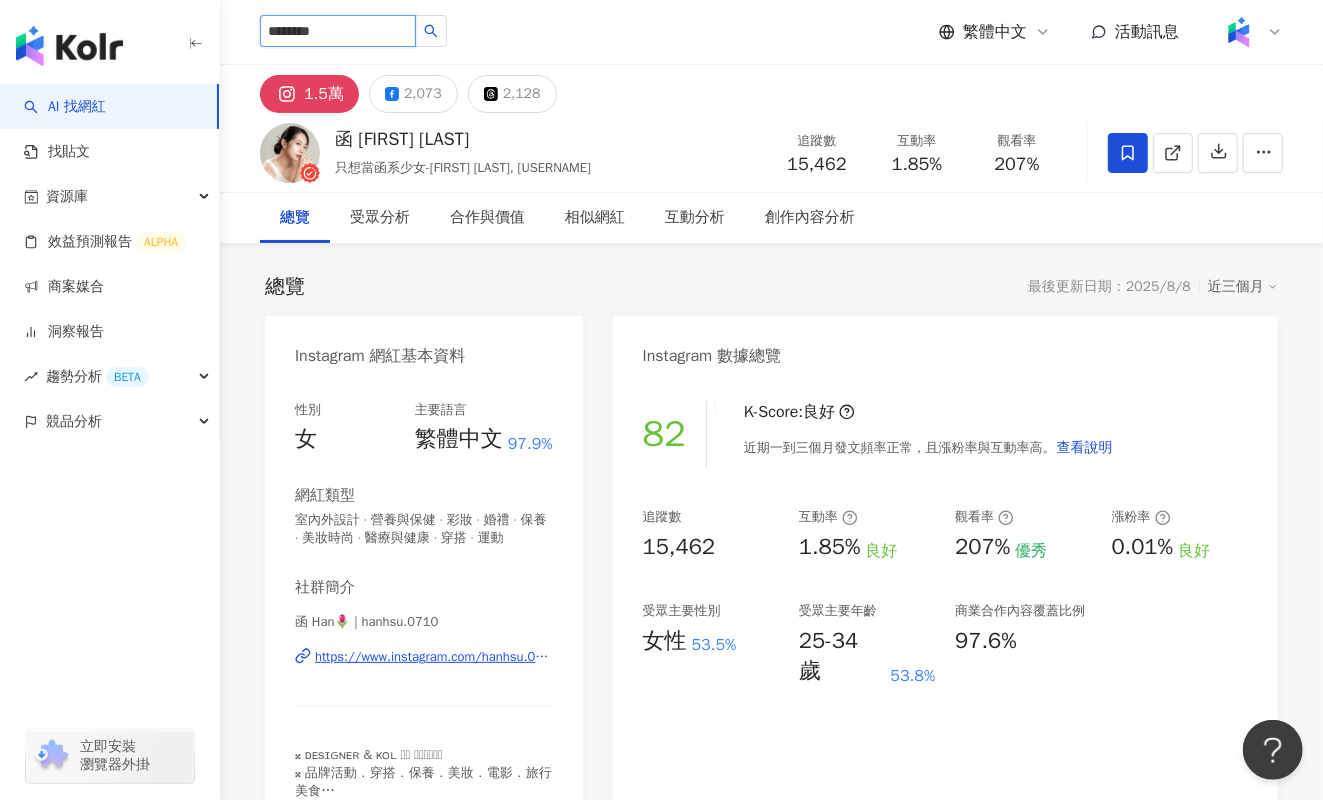 type on "********" 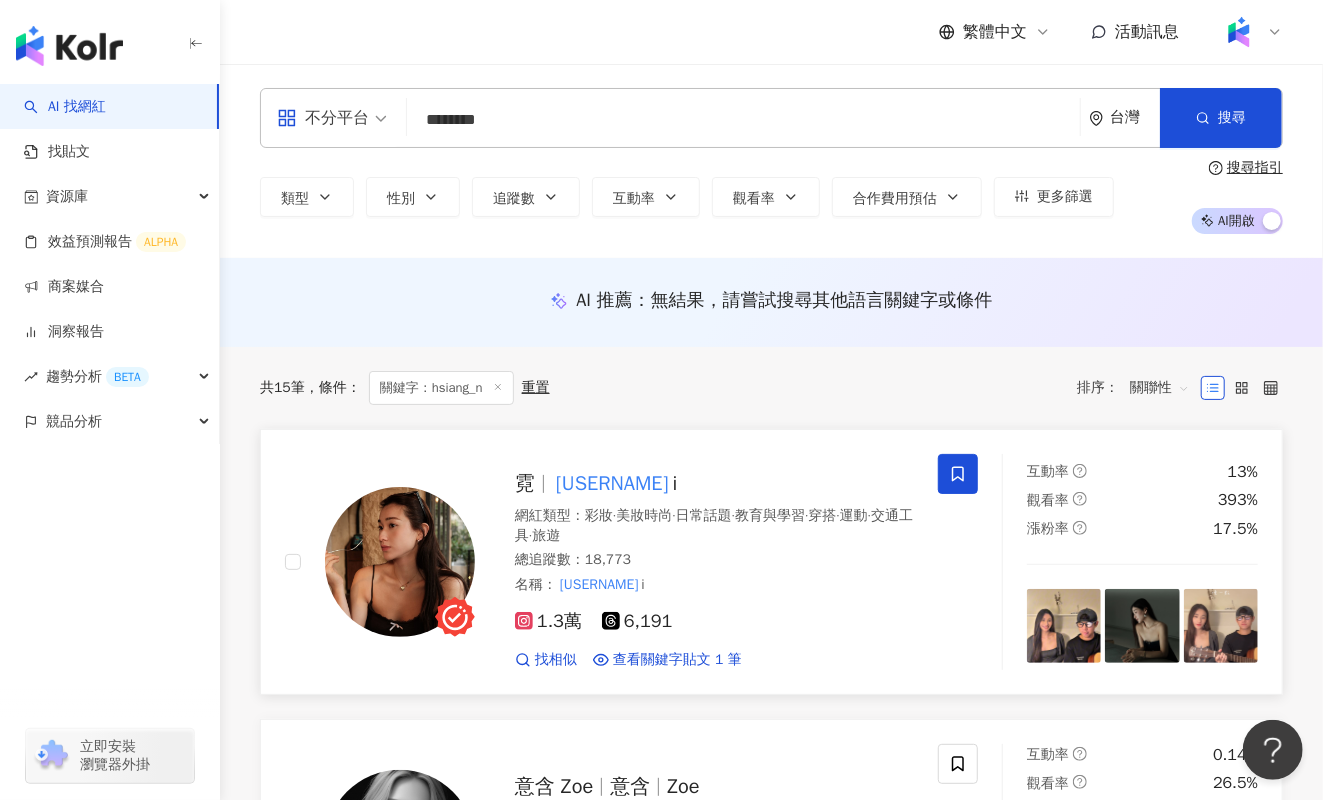 click on "hsiang_n" at bounding box center (612, 483) 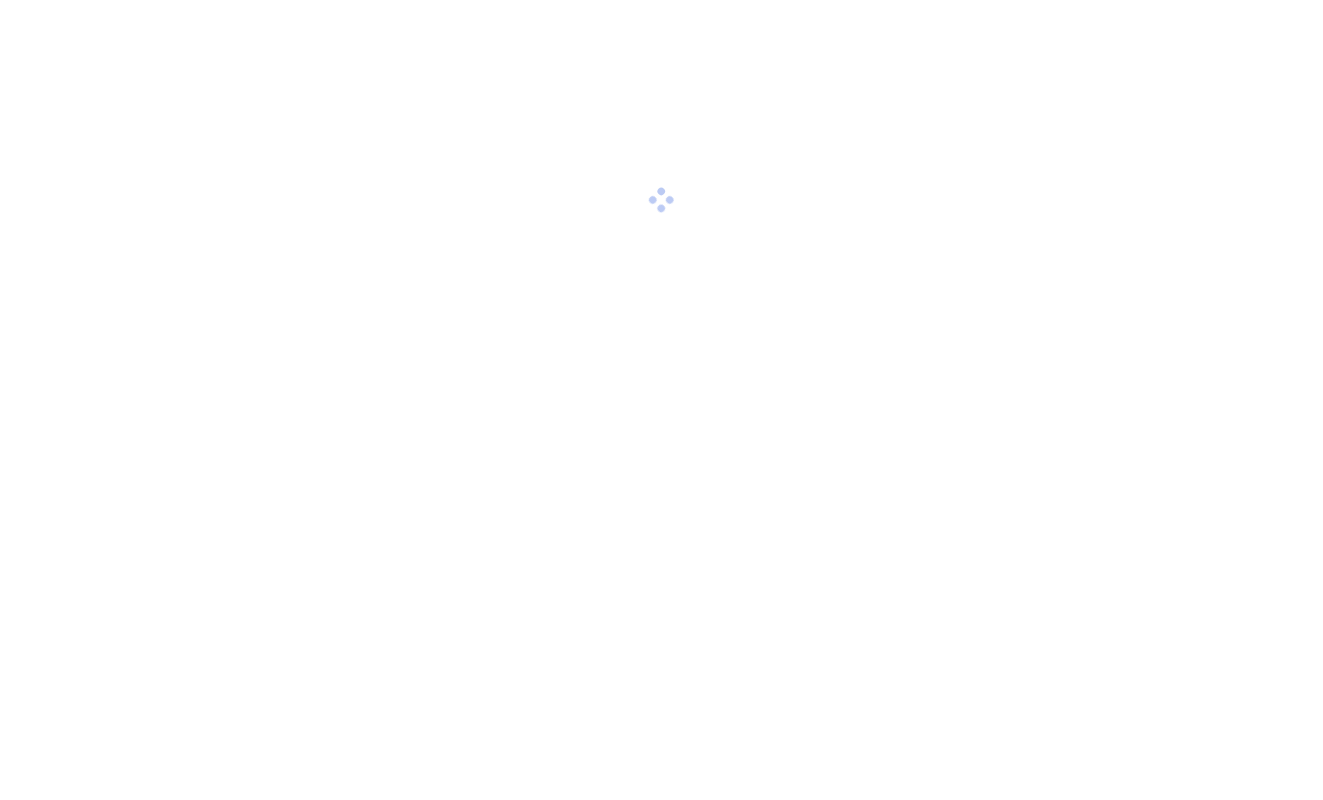 scroll, scrollTop: 0, scrollLeft: 0, axis: both 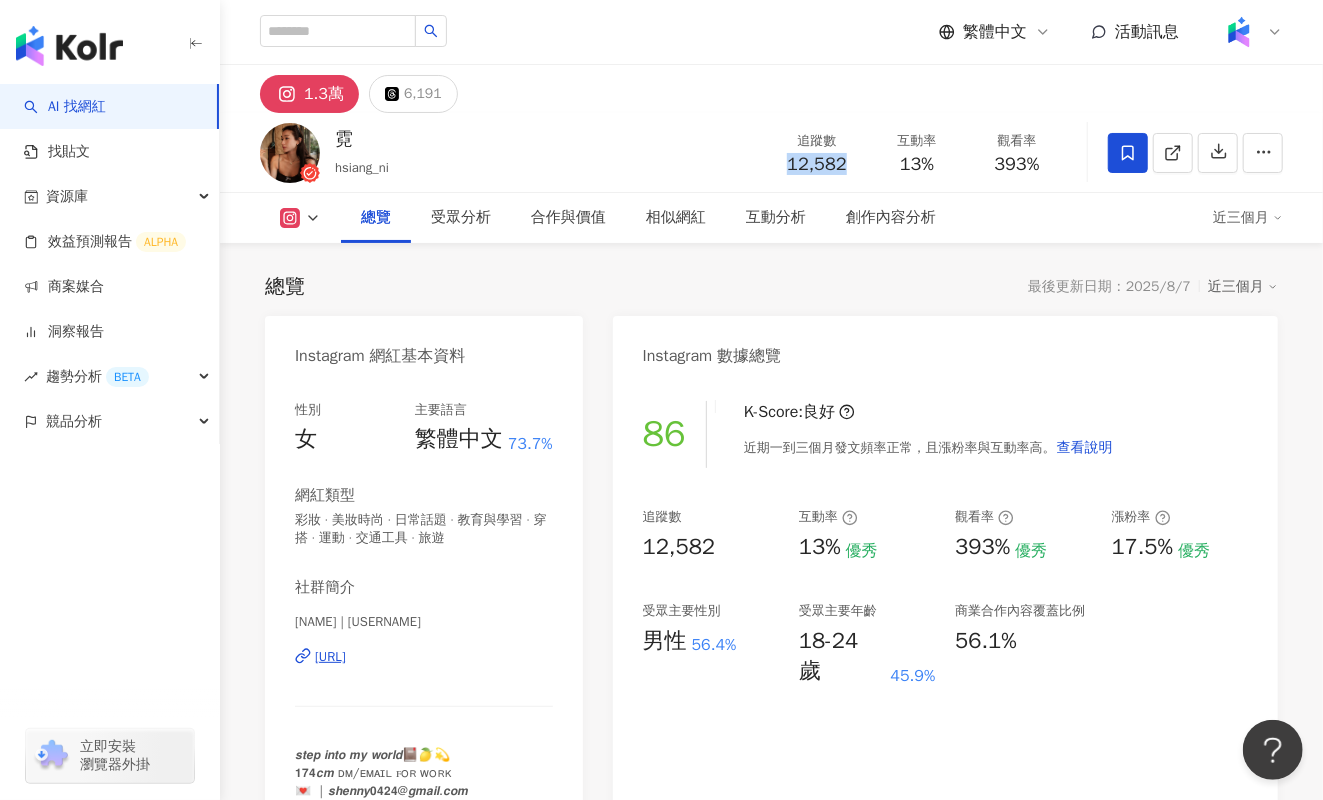 drag, startPoint x: 789, startPoint y: 164, endPoint x: 860, endPoint y: 164, distance: 71 